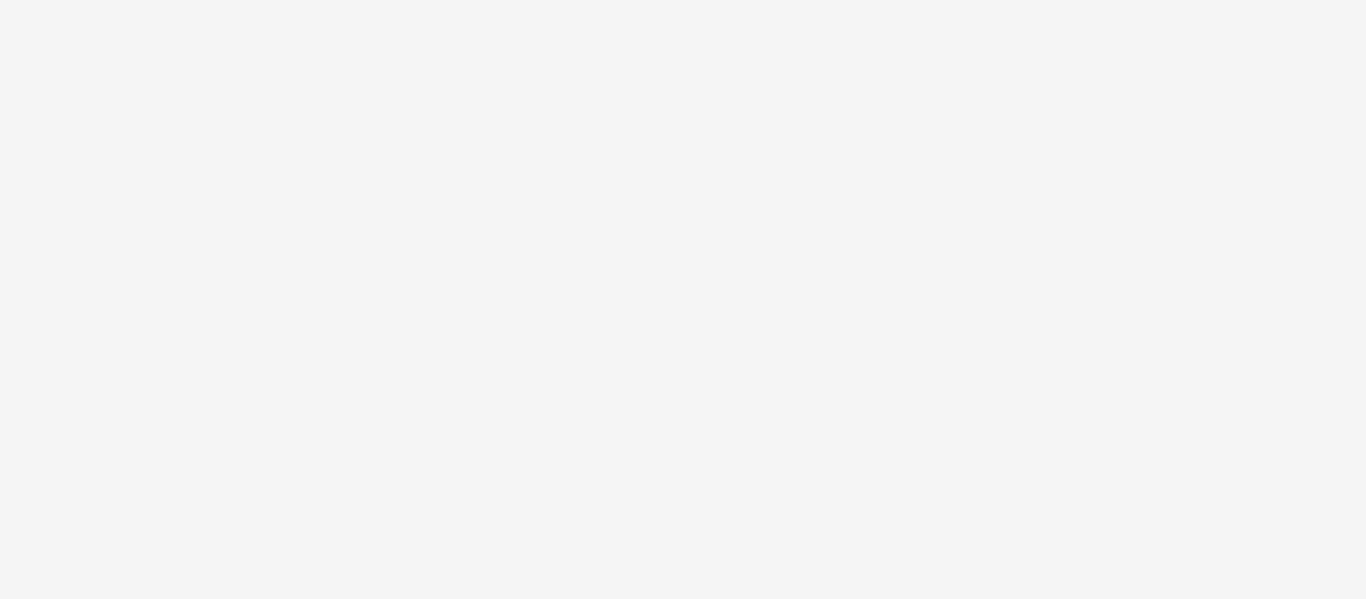 scroll, scrollTop: 0, scrollLeft: 0, axis: both 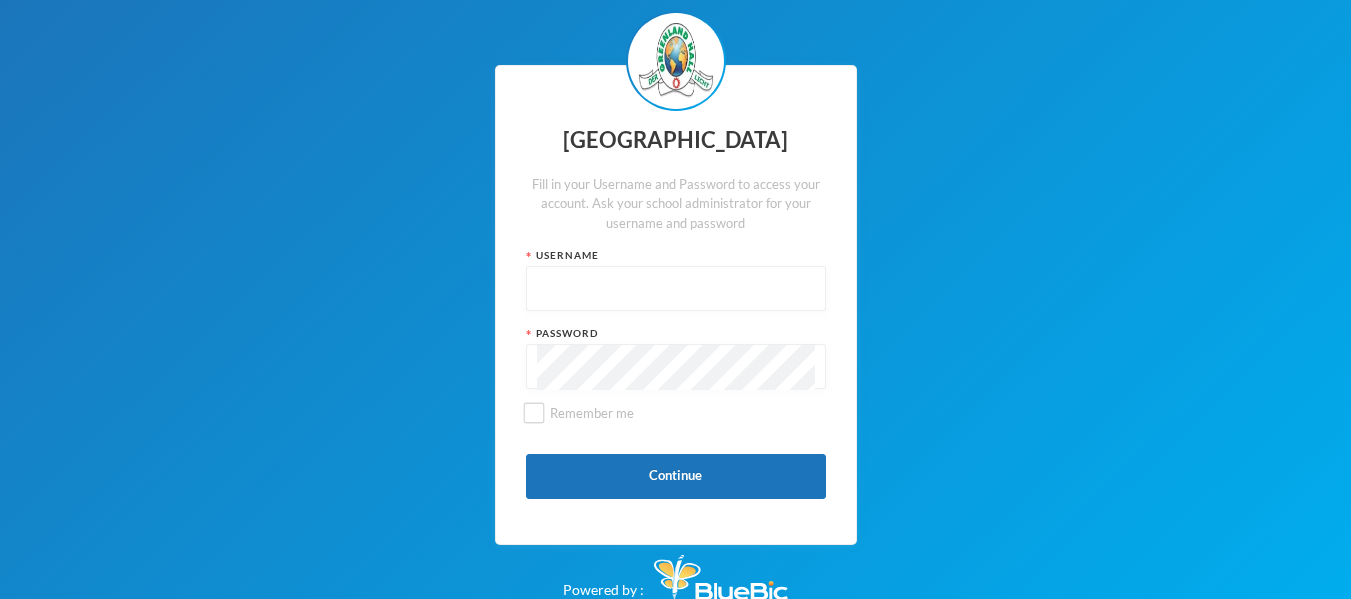 click at bounding box center [676, 289] 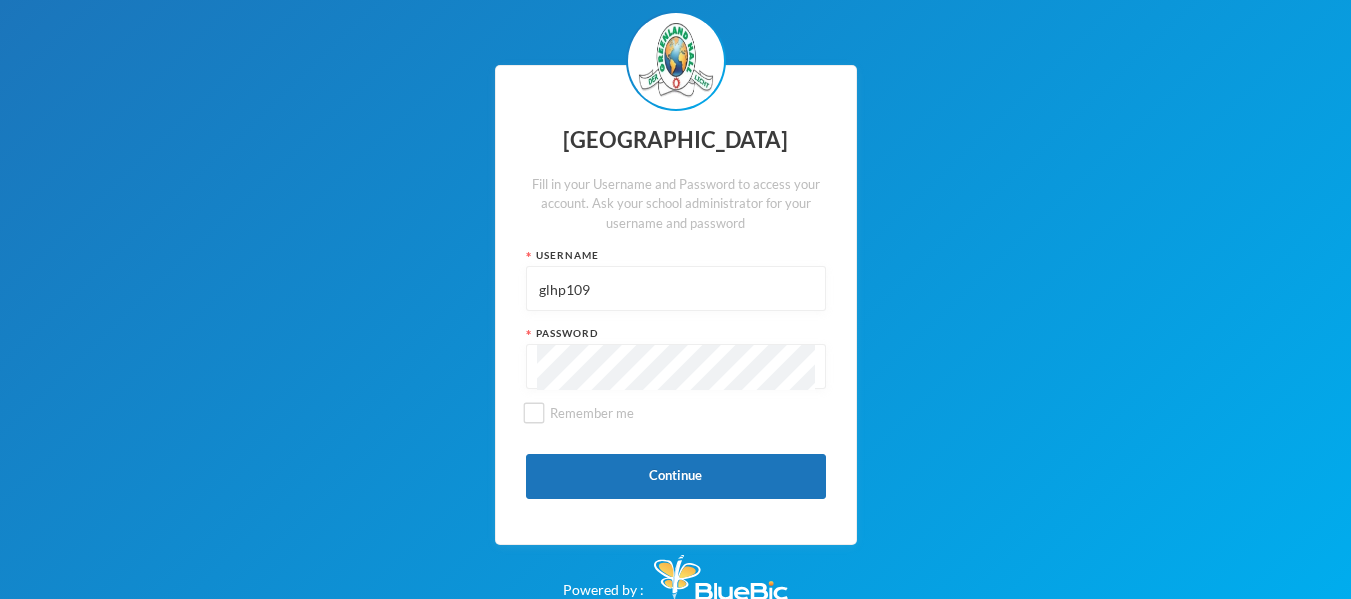 type on "glhp109" 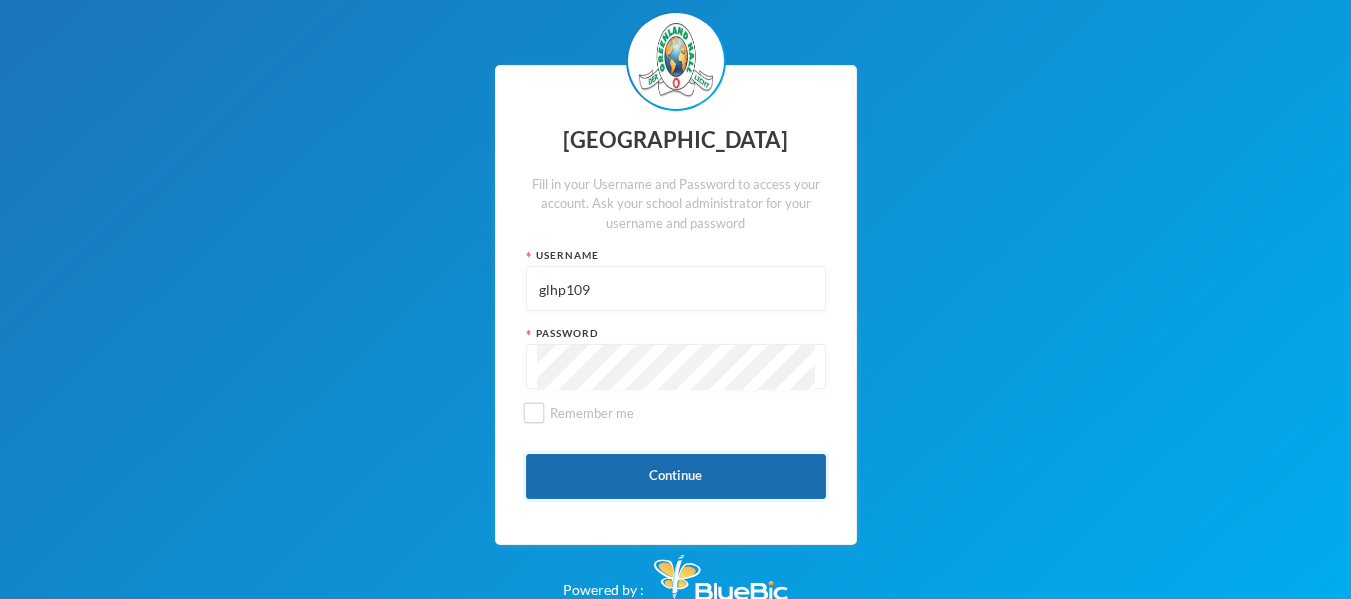 click on "Continue" at bounding box center (676, 476) 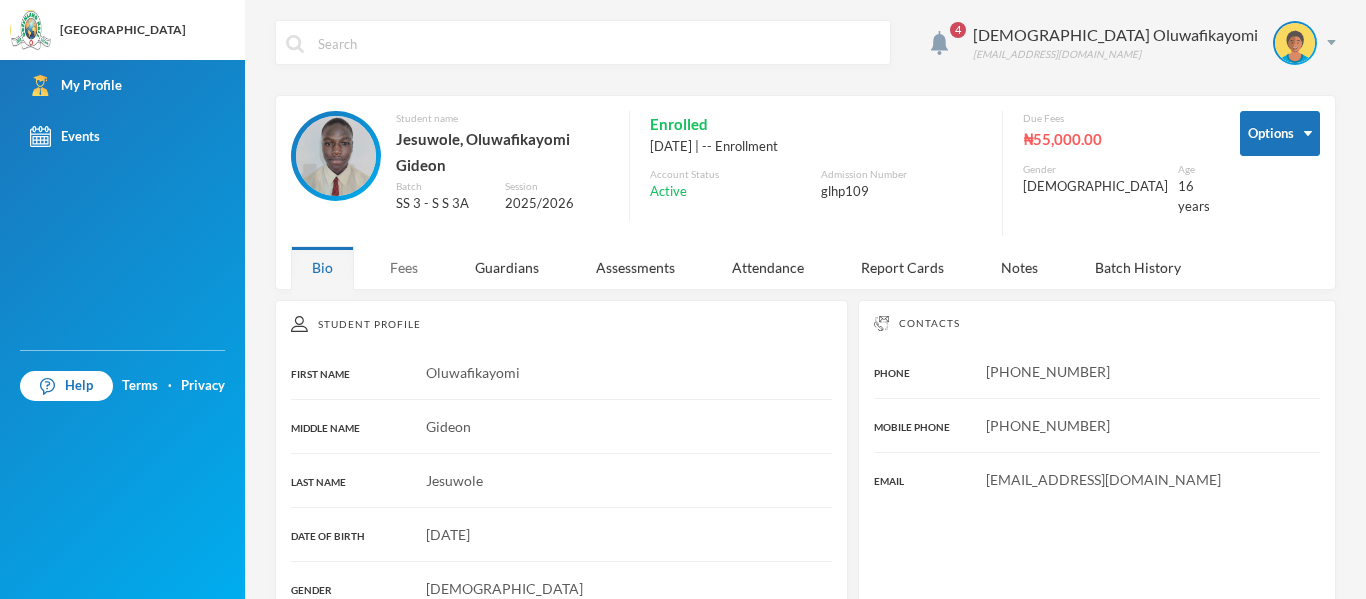 click on "Fees" at bounding box center (404, 267) 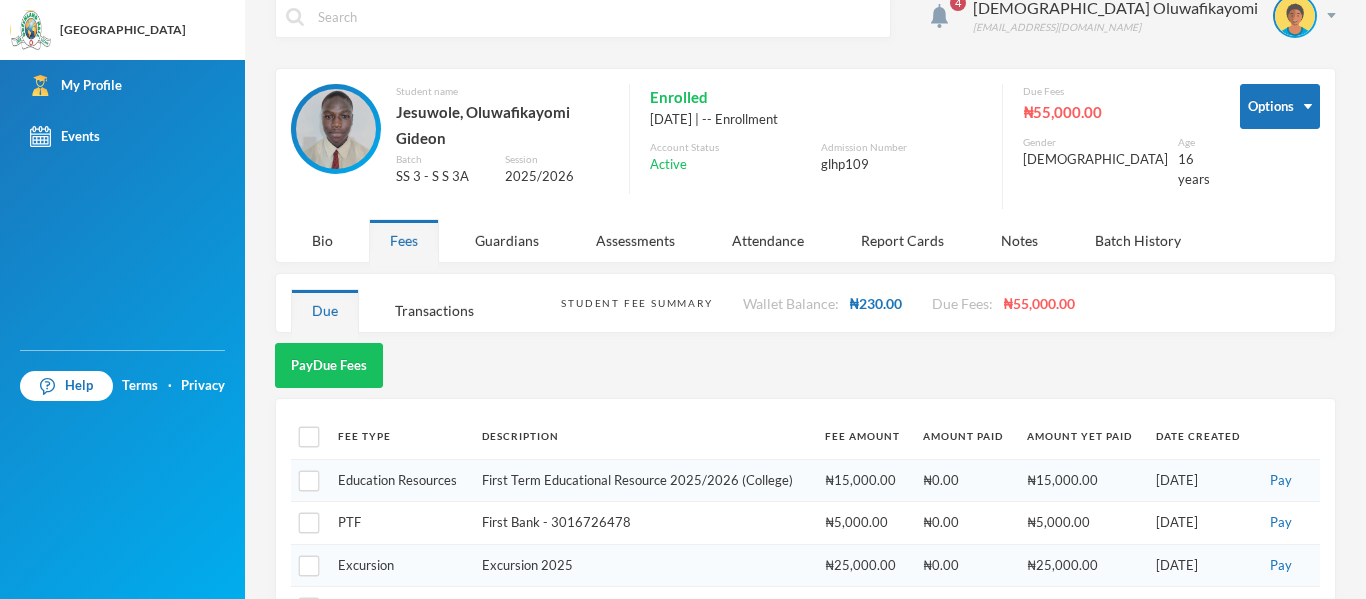 scroll, scrollTop: 0, scrollLeft: 0, axis: both 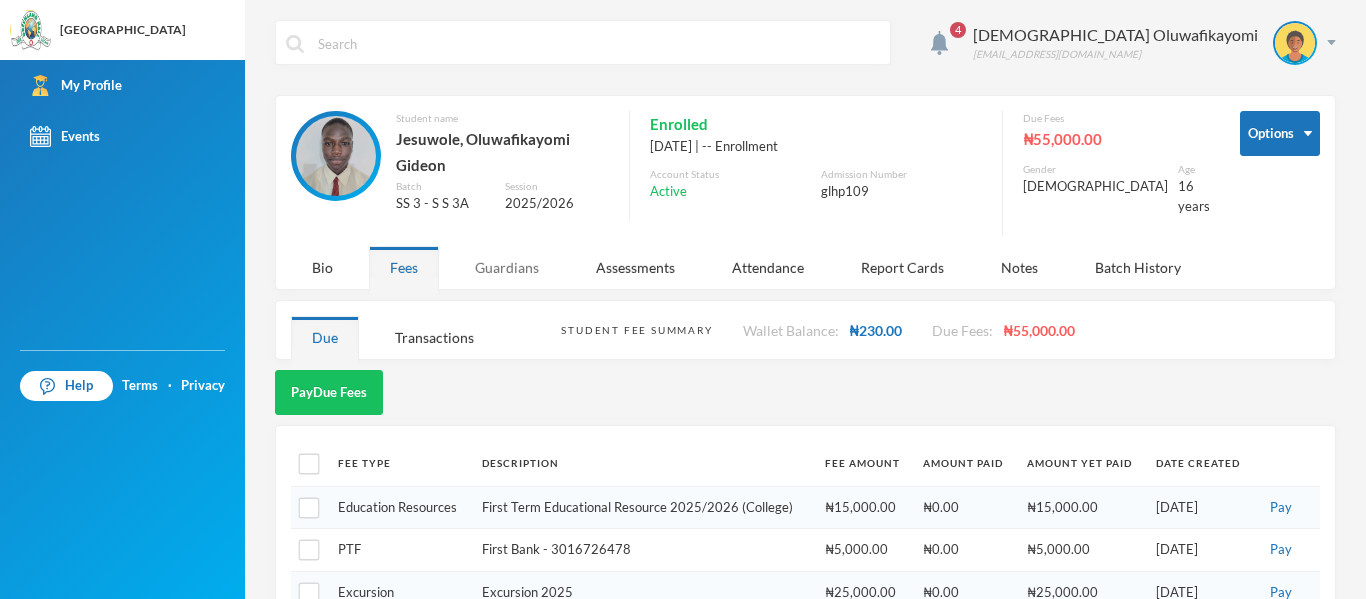 click on "Guardians" at bounding box center [507, 267] 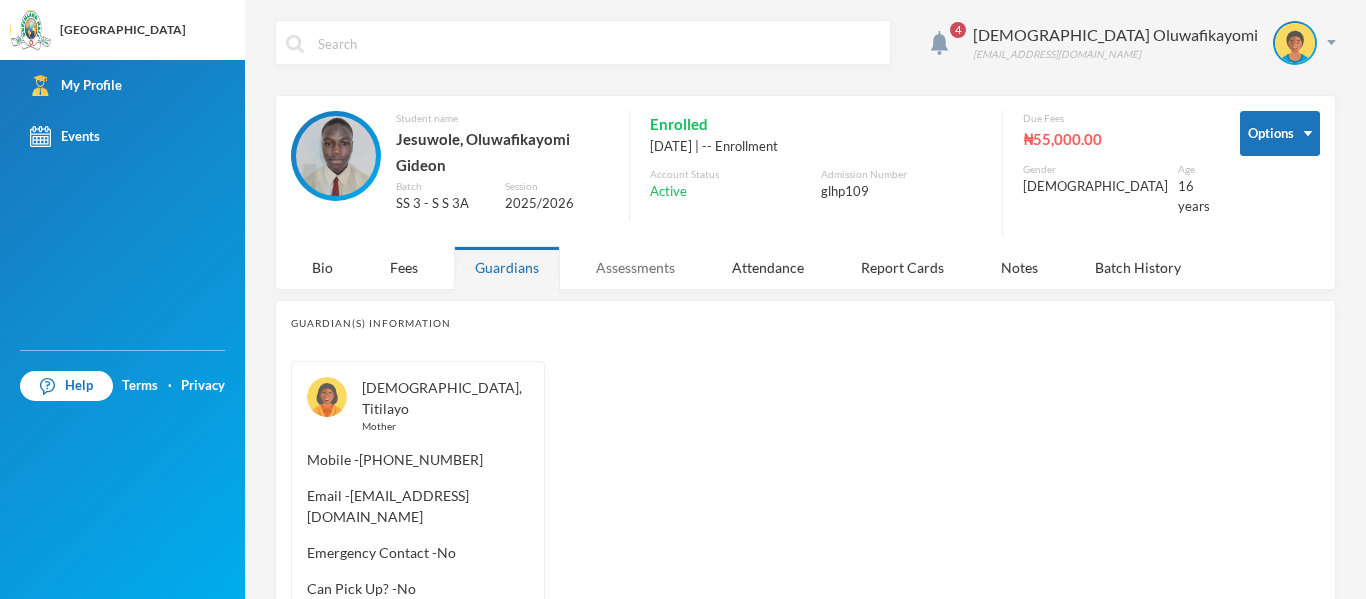 click on "Assessments" at bounding box center [635, 267] 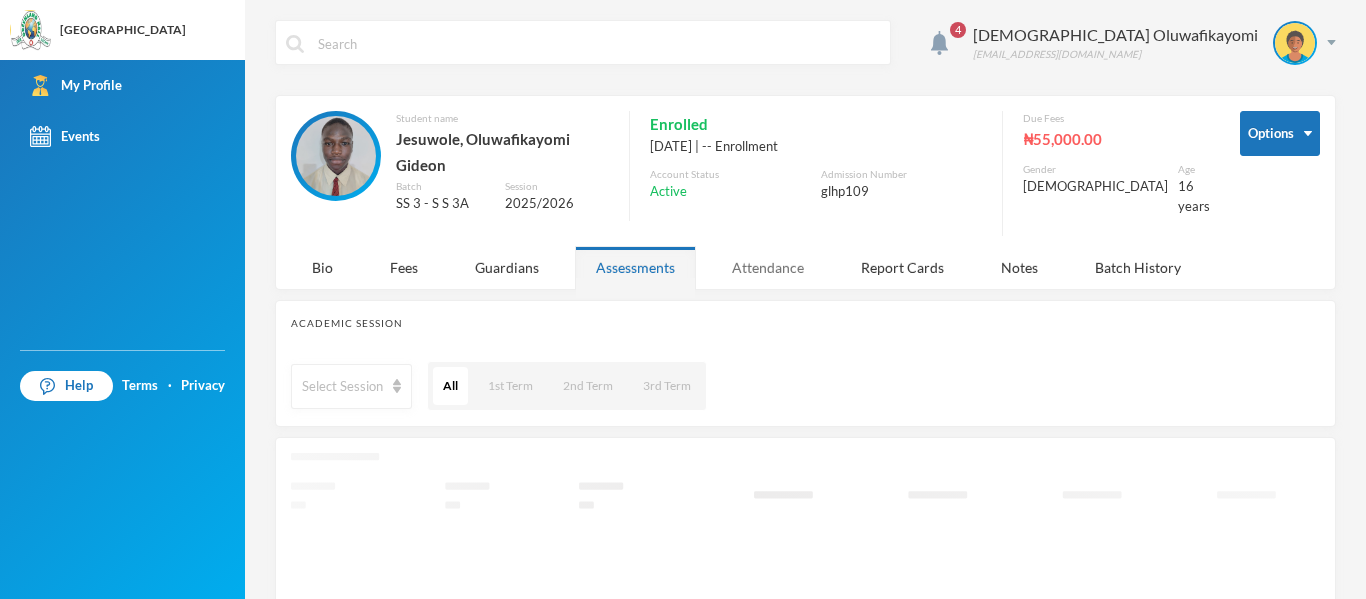click on "Attendance" at bounding box center [768, 267] 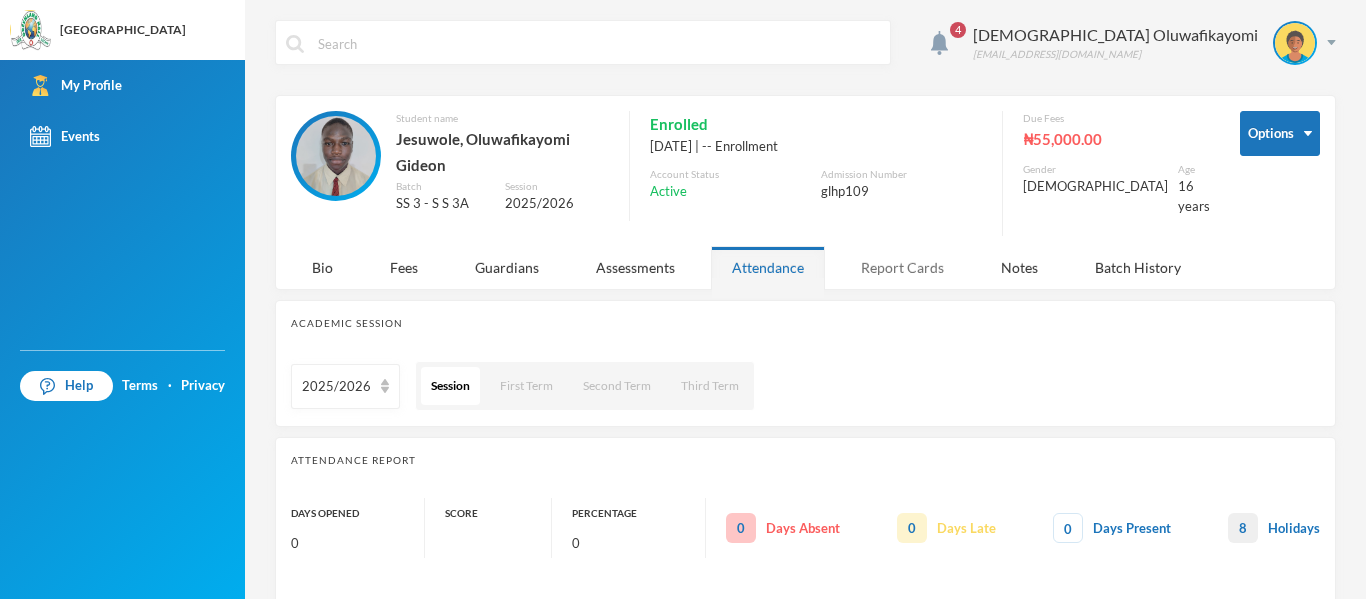 click on "Report Cards" at bounding box center (902, 267) 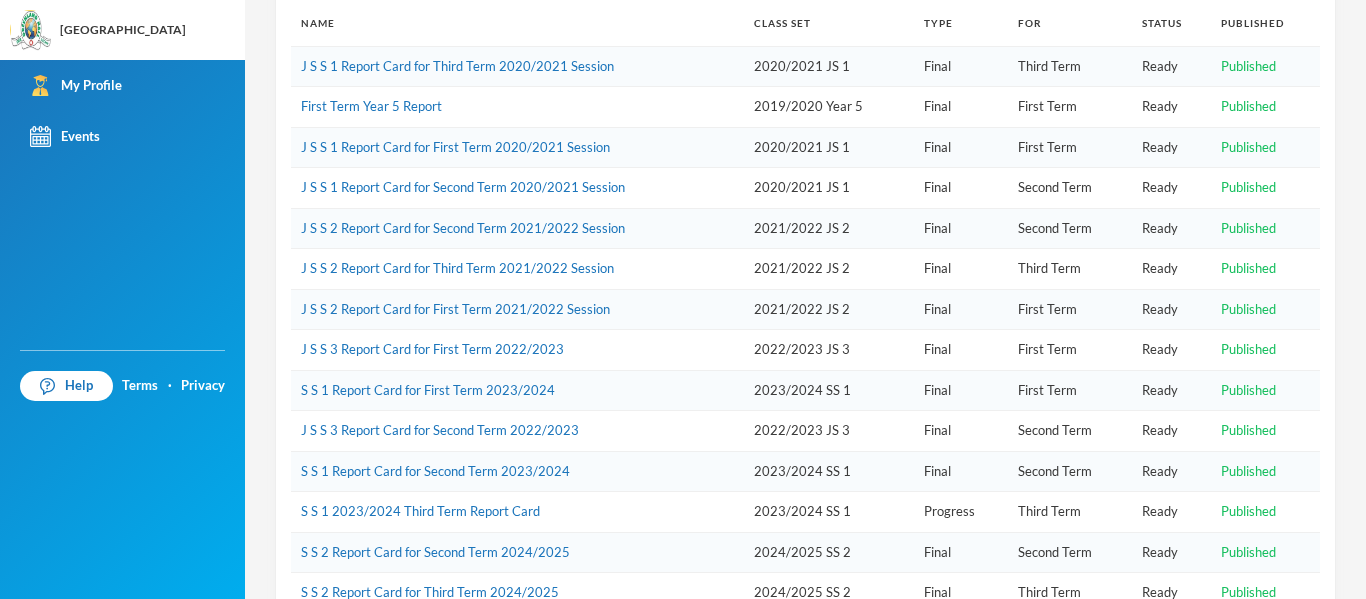 scroll, scrollTop: 447, scrollLeft: 0, axis: vertical 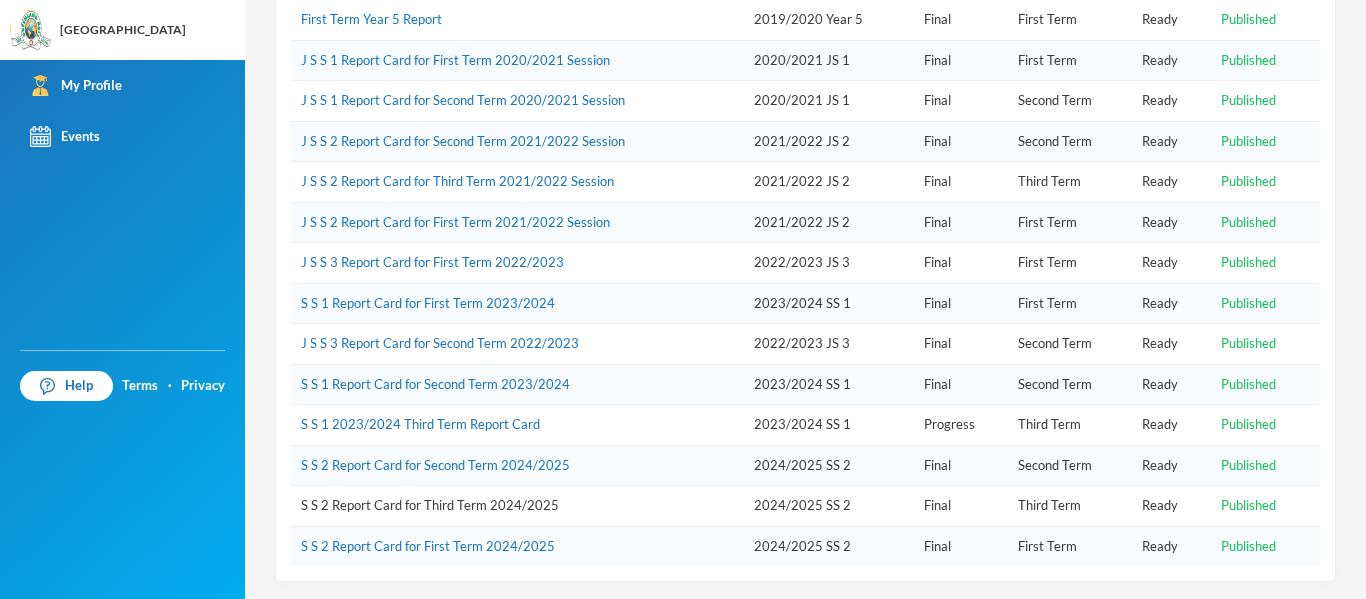 click on "S S 2 Report Card for Third Term 2024/2025" at bounding box center [430, 505] 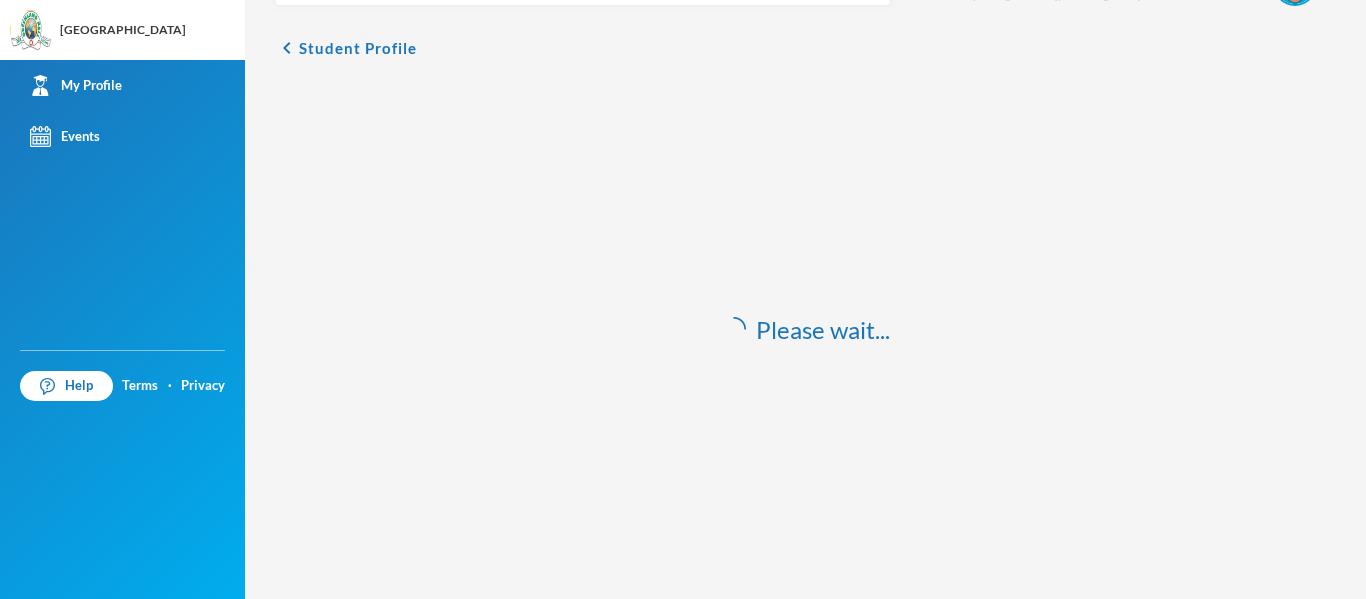 scroll, scrollTop: 59, scrollLeft: 0, axis: vertical 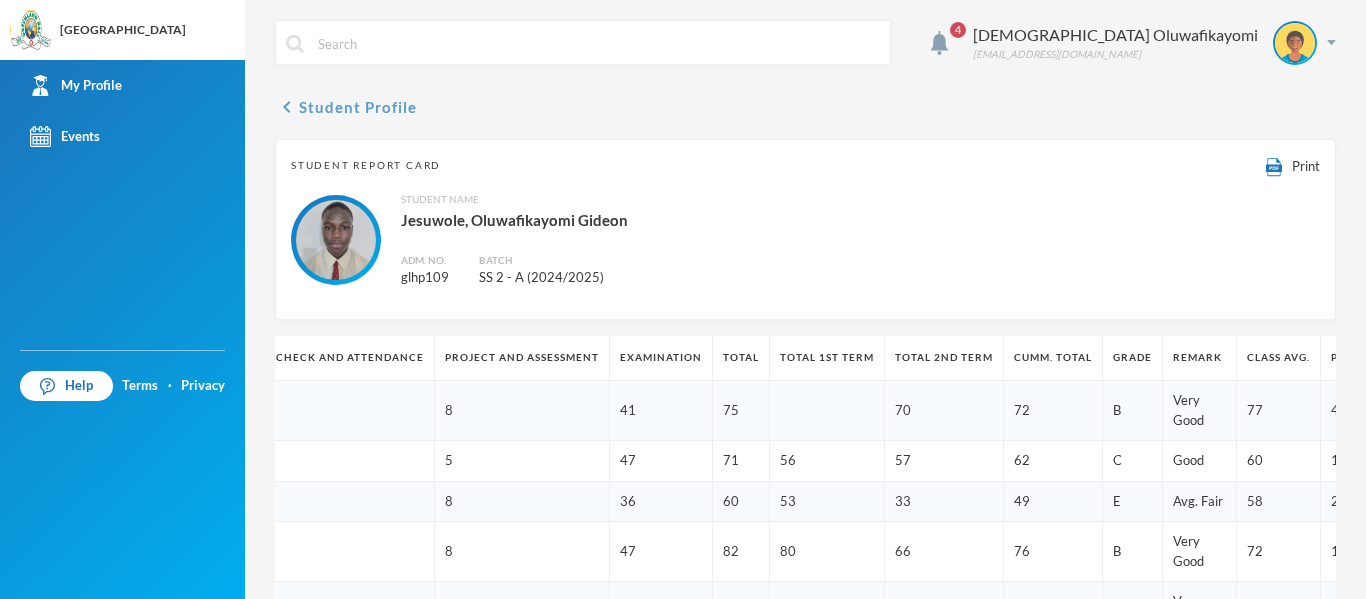 click on "chevron_left Student Profile" at bounding box center [346, 107] 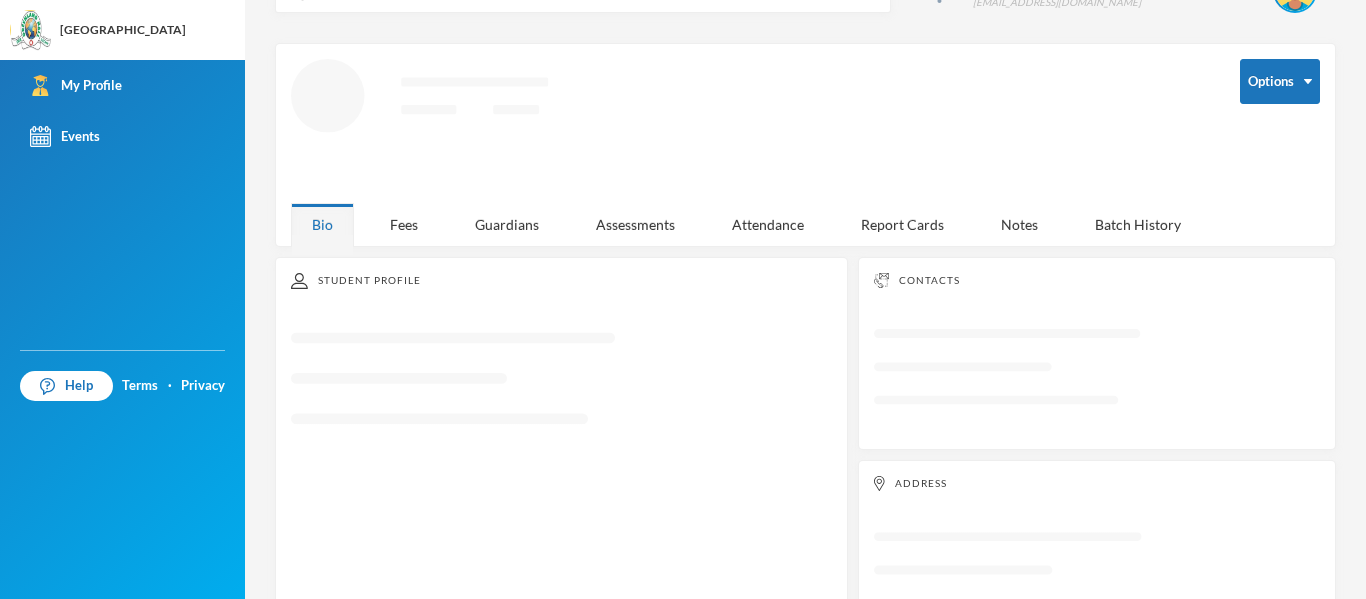 scroll, scrollTop: 0, scrollLeft: 0, axis: both 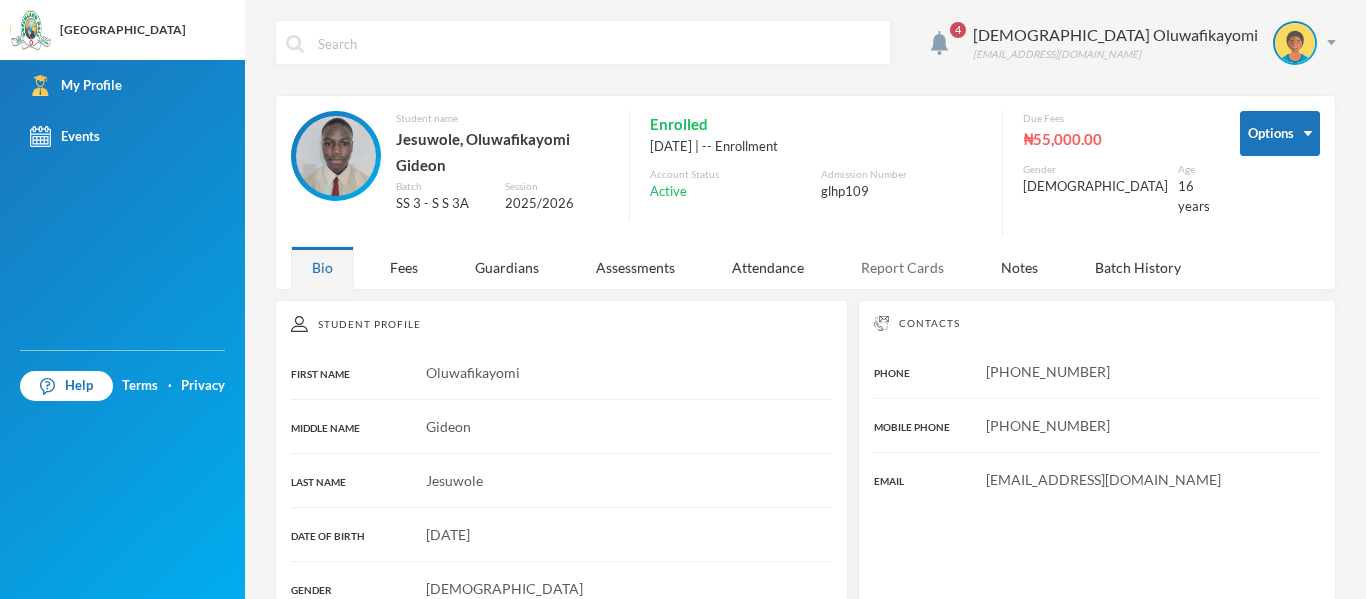 click on "Report Cards" at bounding box center [902, 267] 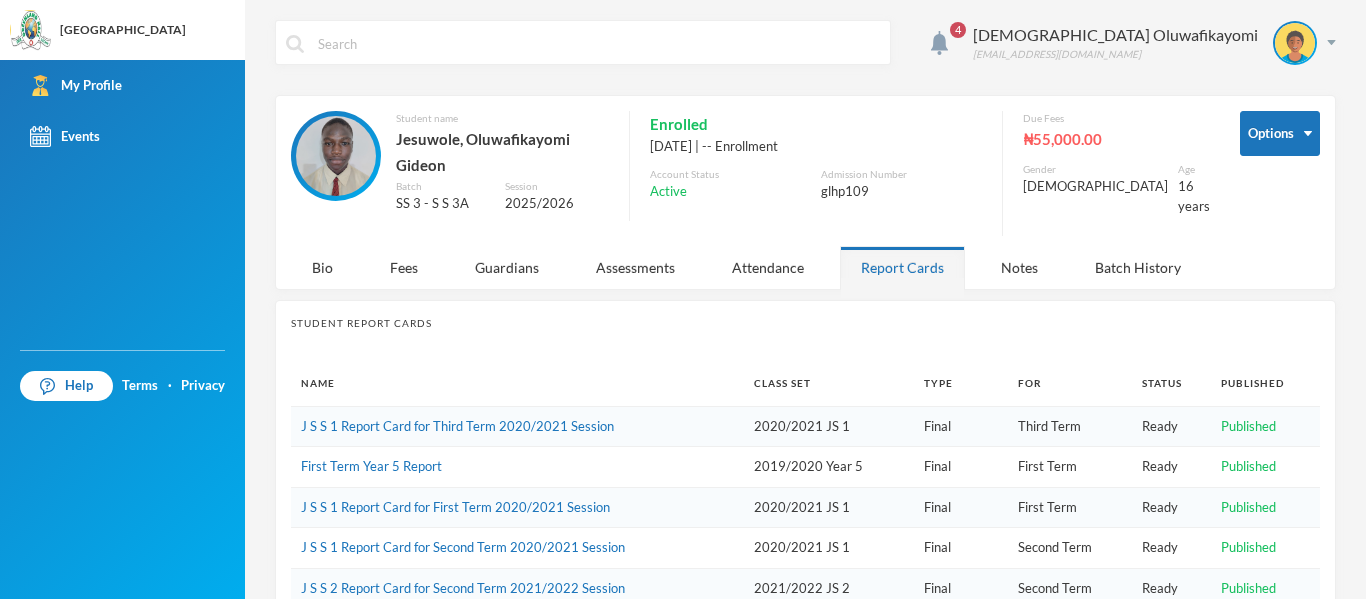 scroll, scrollTop: 447, scrollLeft: 0, axis: vertical 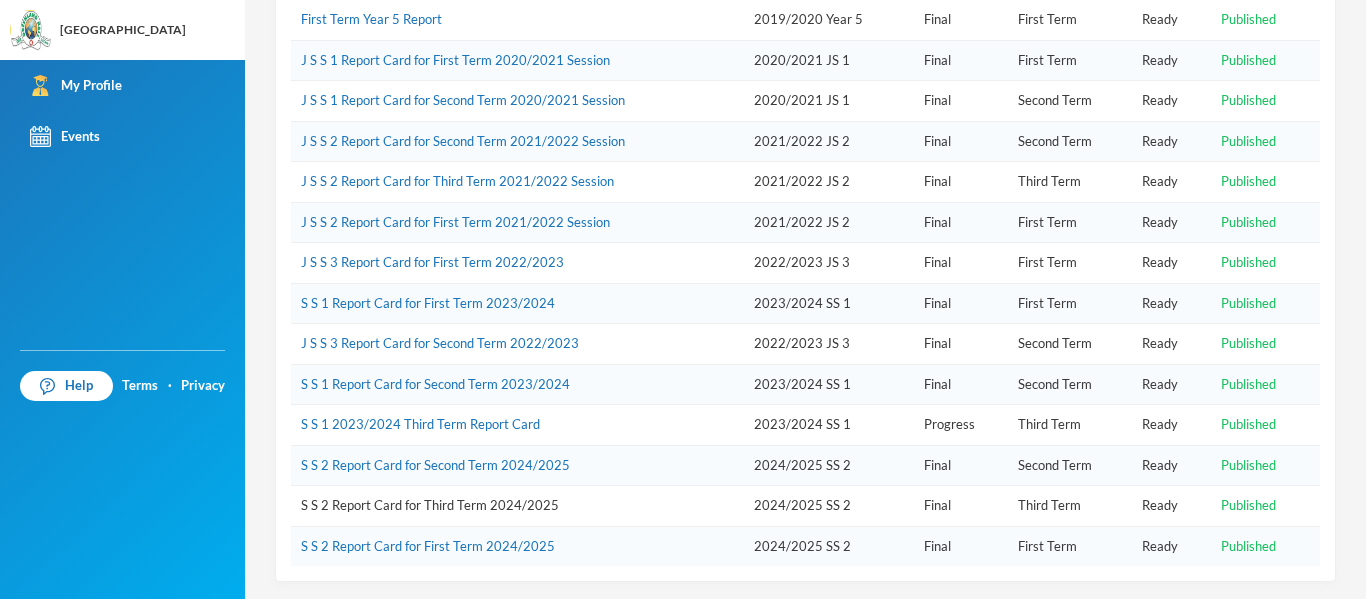 click on "S S 2 Report Card for Third Term 2024/2025" at bounding box center (430, 505) 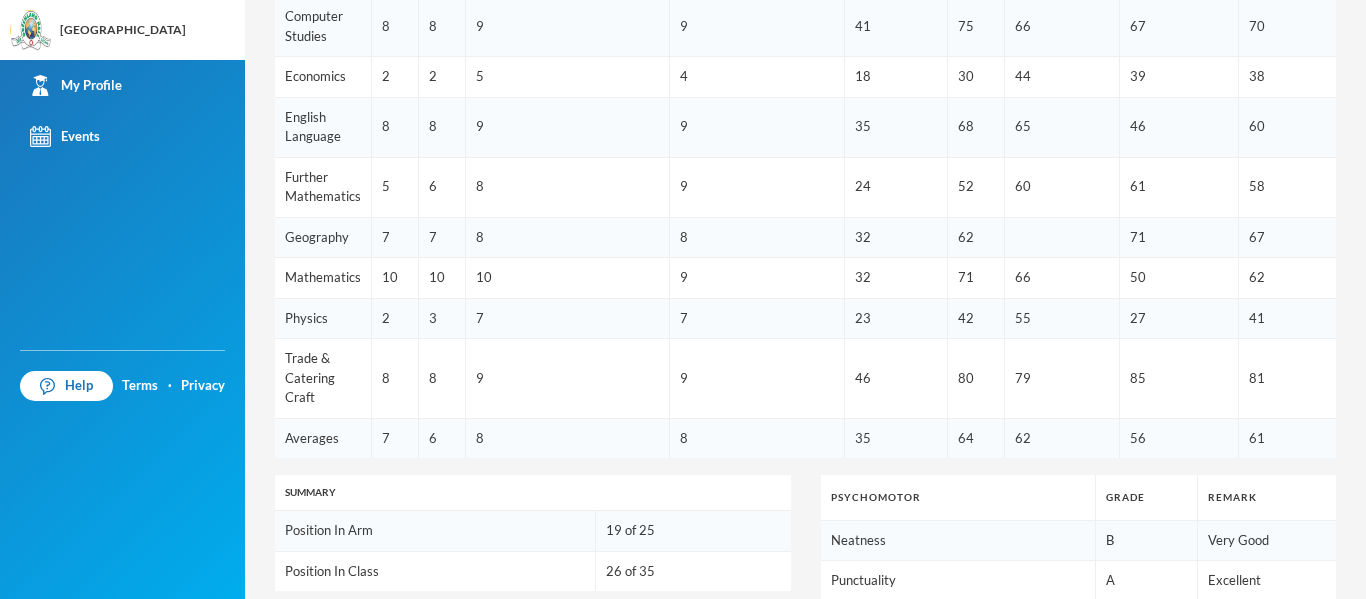 scroll, scrollTop: 592, scrollLeft: 0, axis: vertical 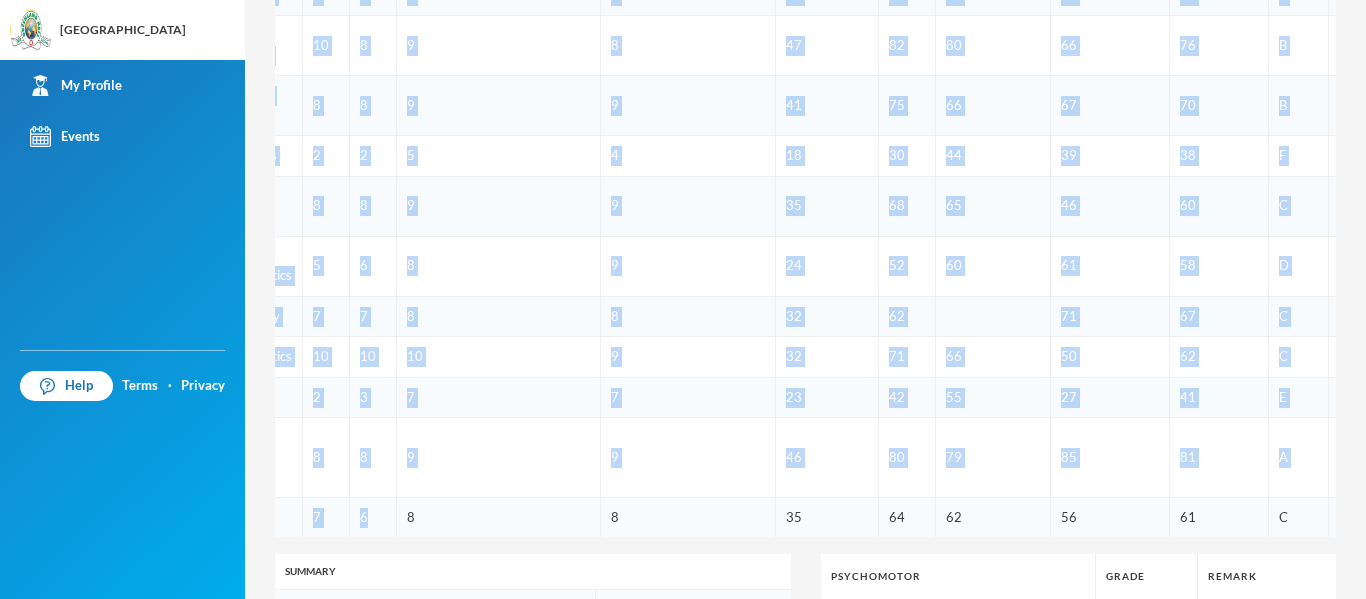 drag, startPoint x: 505, startPoint y: 556, endPoint x: 405, endPoint y: 528, distance: 103.84604 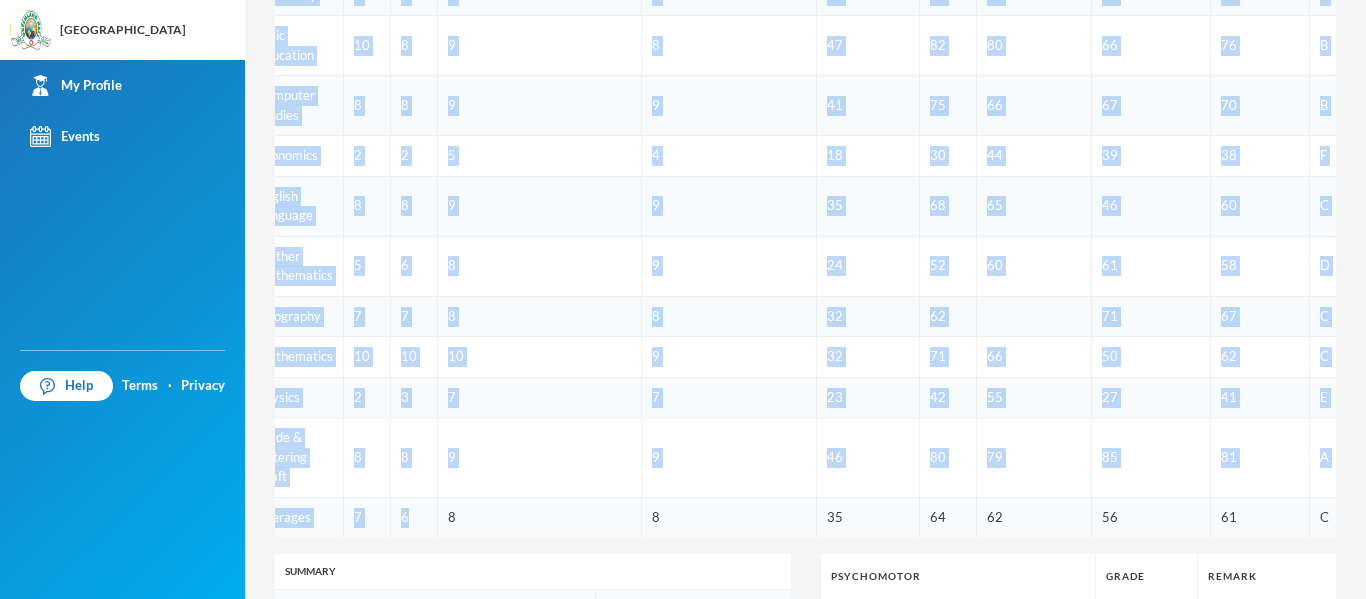 scroll, scrollTop: 0, scrollLeft: 0, axis: both 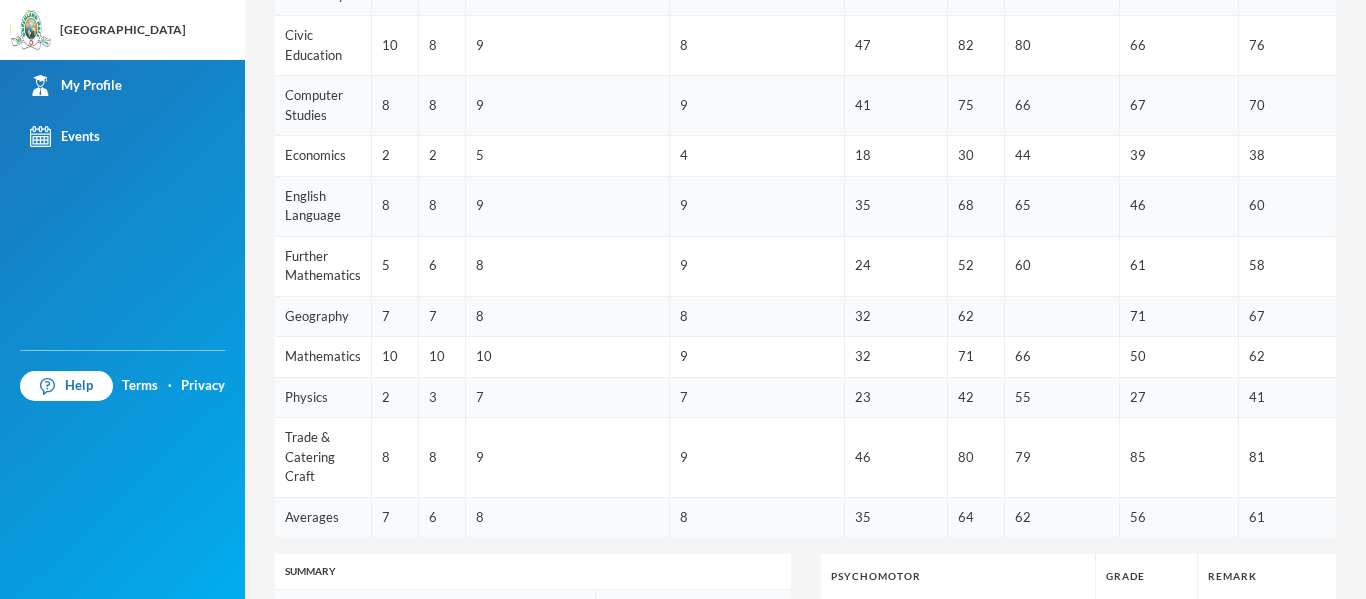 click on "CA 1 CA 2 Note Check and attendance Project and Assessment Examination Total Total 1st Term Total 2nd Term Cumm. Total Grade Remark Class Avg. Pos. in Subj. Agricultural Science 8 9 9 8 41 75 70 72 B Very Good 77 4 Biology 10 4 5 5 47 71 56 57 62 C Good 60 16 Chemistry 4 4 8 8 36 60 53 33 49 E Avg. Fair 58 21 Civic Education 10 8 9 8 47 82 80 66 76 B Very Good 72 17 Computer Studies 8 8 9 9 41 75 66 67 70 B Very Good 66 13 Economics 2 2 5 4 18 30 44 39 38 F Fair 54 21 English Language 8 8 9 9 35 68 65 46 60 C Good 65 18 Further Mathematics 5 6 8 9 24 52 60 61 58 D Fair 65 18 Geography 7 7 8 8 32 62 71 67 C Good 71 19 Mathematics 10 10 10 9 32 71 66 50 62 C Good 74 19 Physics 2 3 7 7 23 42 55 27 41 E Avg. Fair 54 21 Trade & Catering Craft 8 8 9 9 46 80 79 85 81 A Excellent 81 15 Averages 7 6 8 8 35 64 62 56 61 C Good Summary Position In Arm 19 of 25 Position In Class 26 of 35 Psychomotor Grade Remark Neatness B Very Good Punctuality A Excellent Politeness C Good Honesty C Good Relationship with Others C Good B" at bounding box center (805, 437) 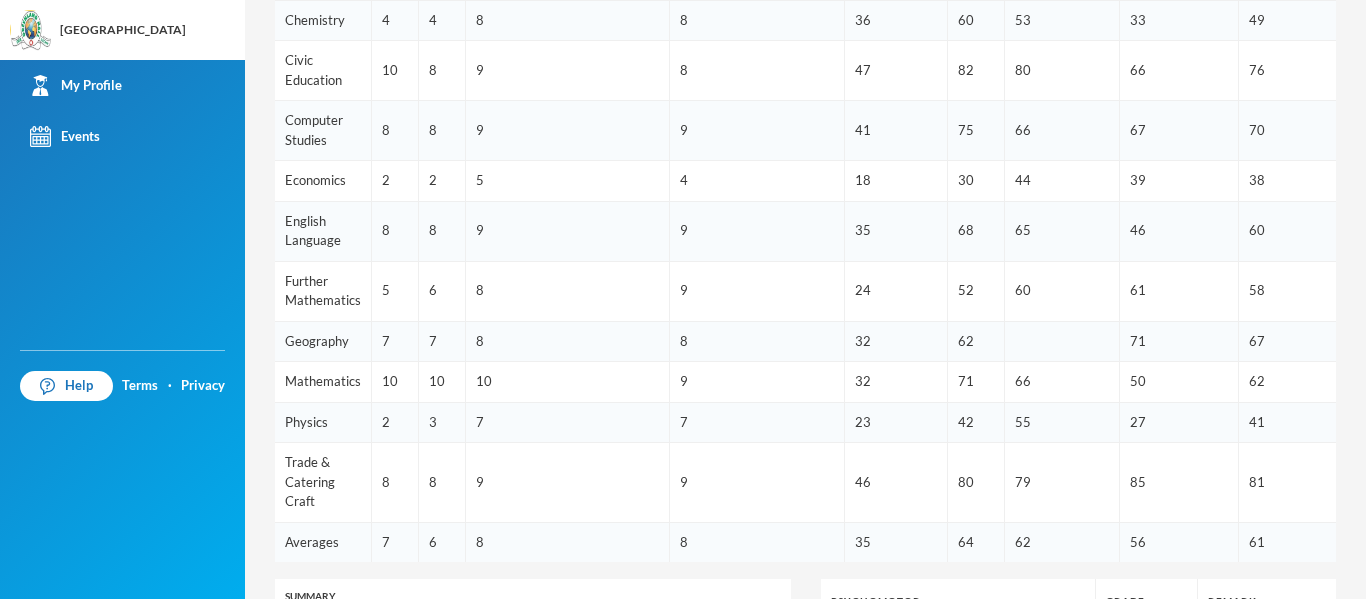 scroll, scrollTop: 487, scrollLeft: 0, axis: vertical 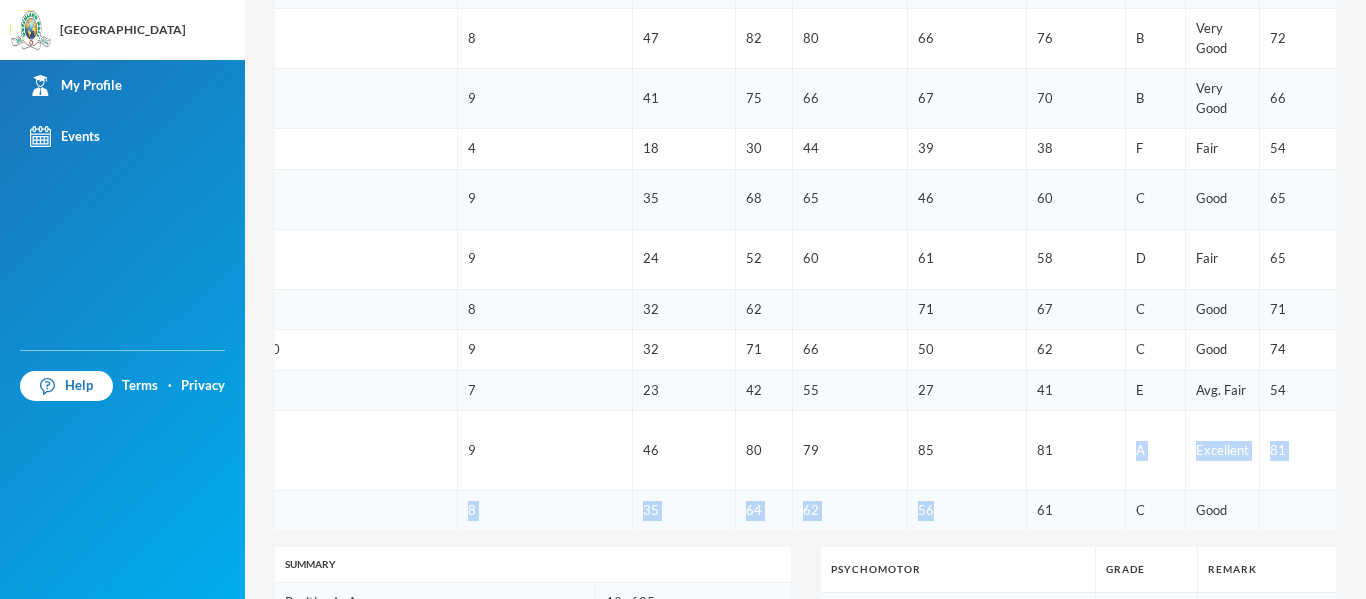 drag, startPoint x: 989, startPoint y: 529, endPoint x: 1080, endPoint y: 475, distance: 105.81588 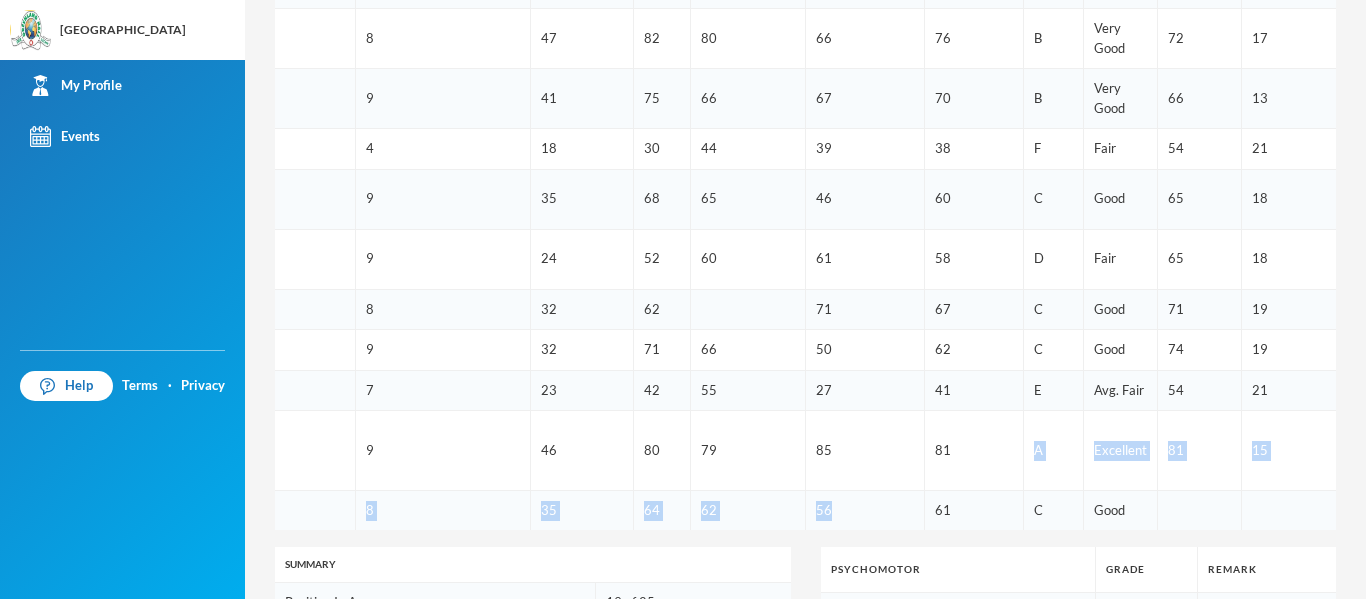 click at bounding box center [1200, 510] 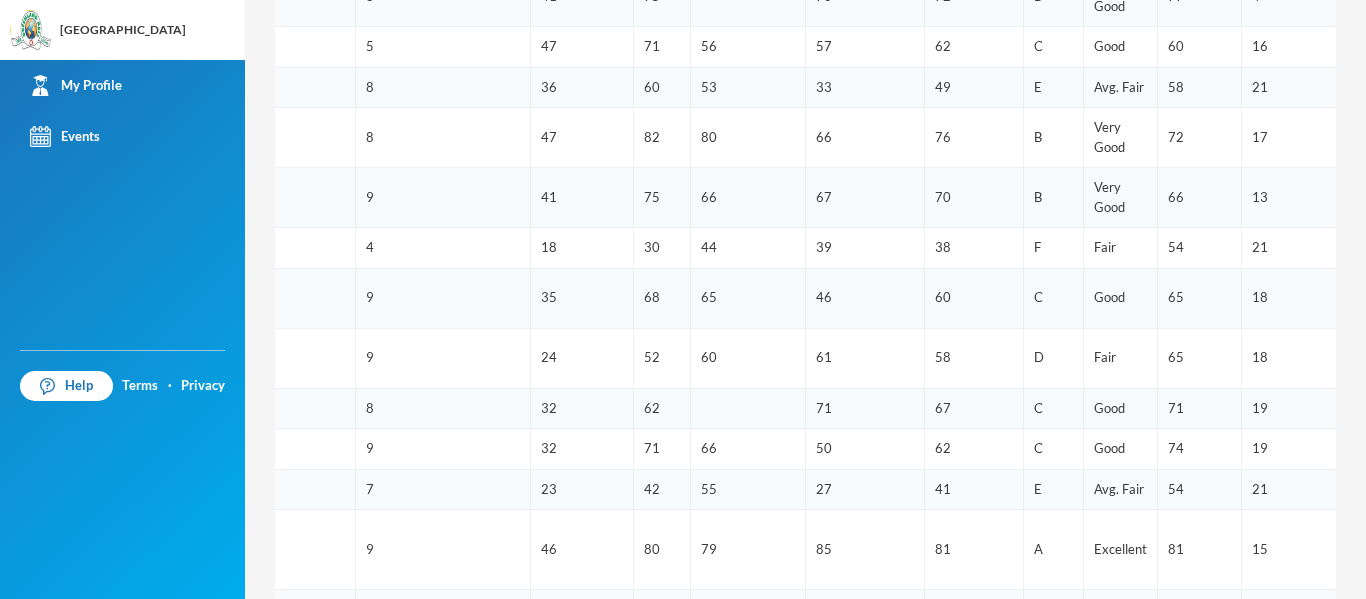 scroll, scrollTop: 480, scrollLeft: 0, axis: vertical 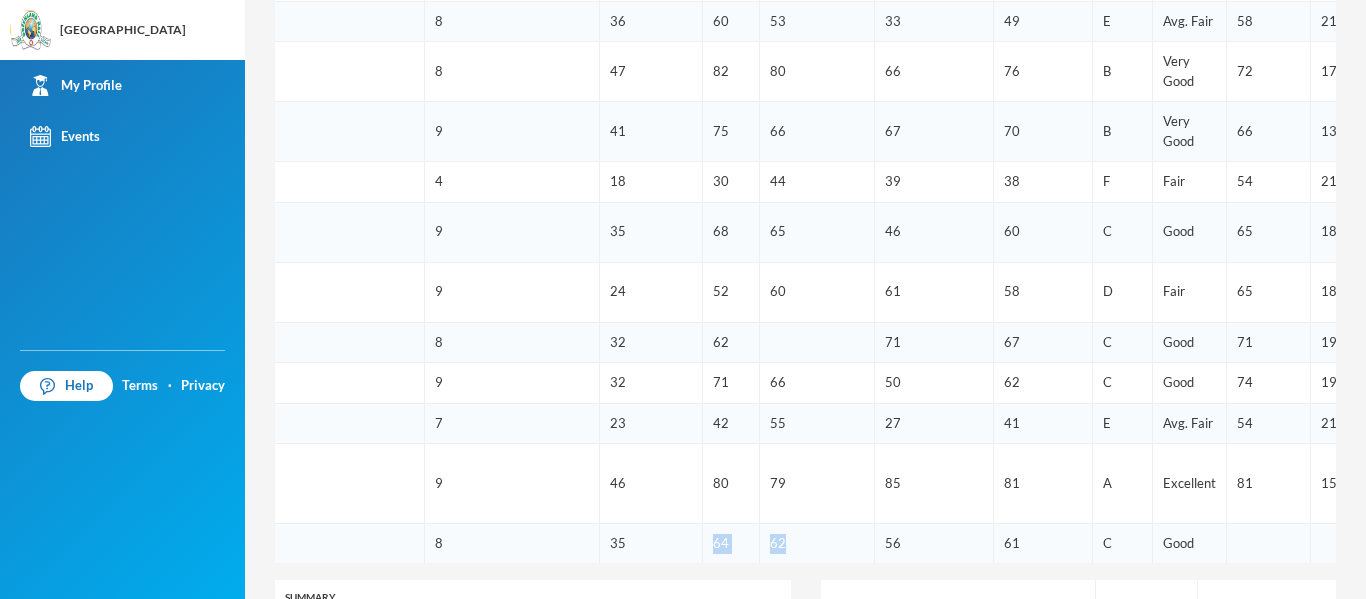 drag, startPoint x: 704, startPoint y: 563, endPoint x: 647, endPoint y: 562, distance: 57.00877 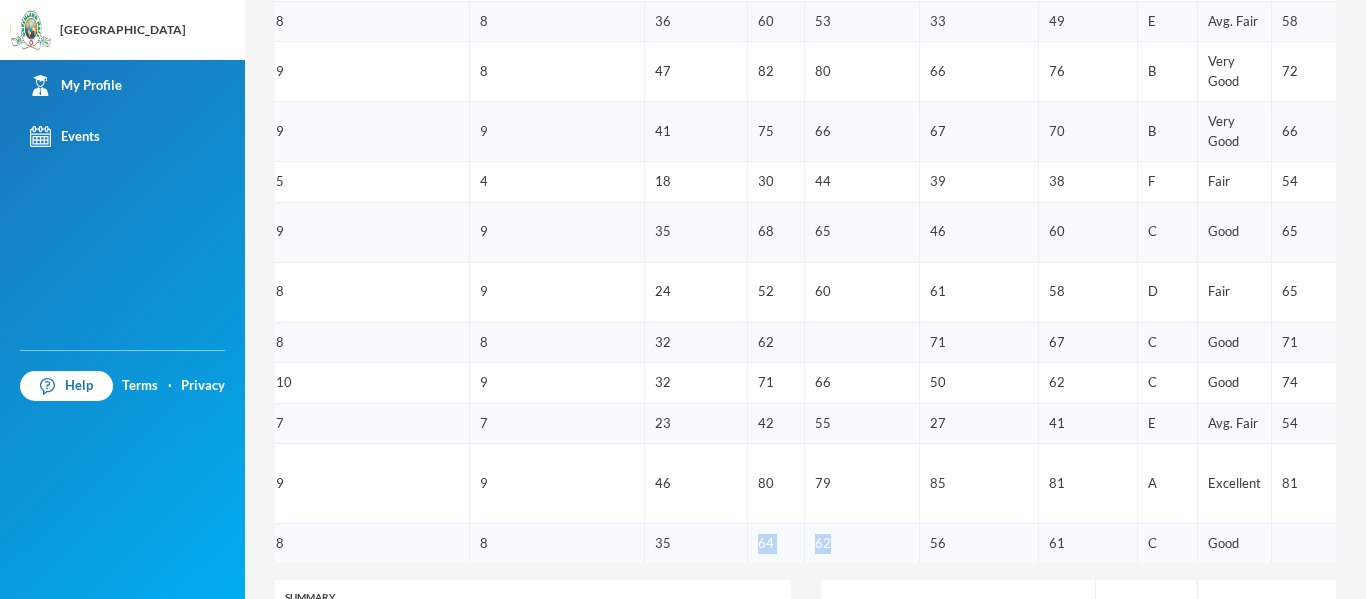 scroll, scrollTop: 0, scrollLeft: 198, axis: horizontal 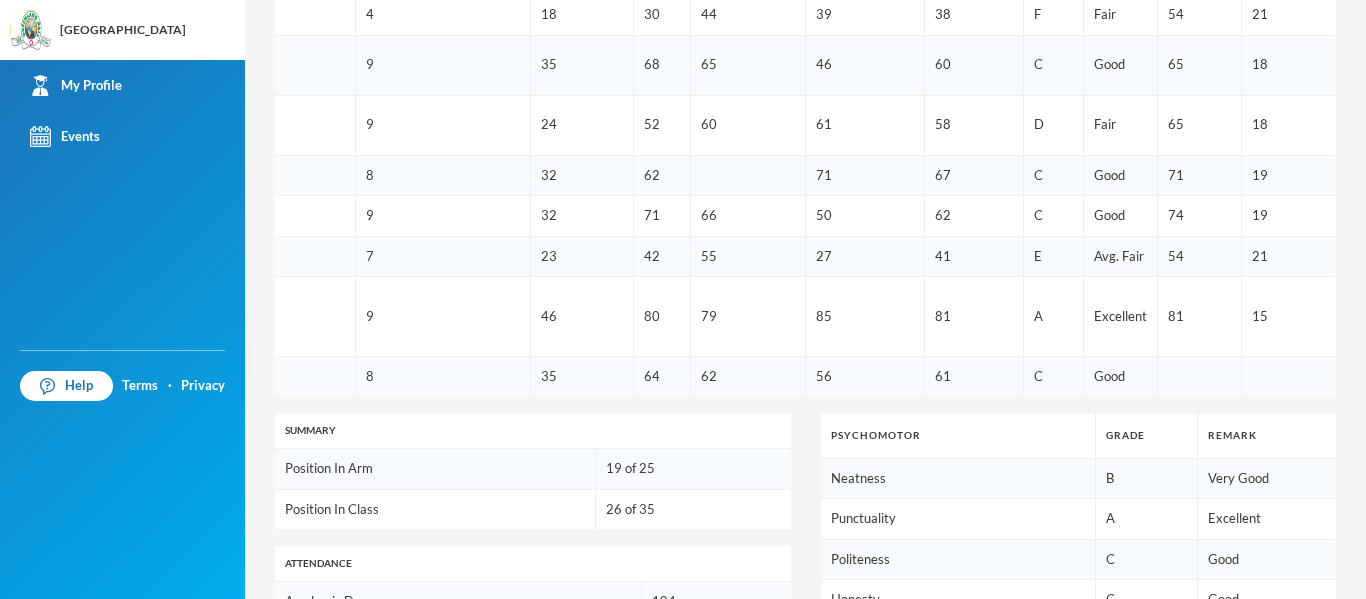 click on "Psychomotor" at bounding box center (958, 435) 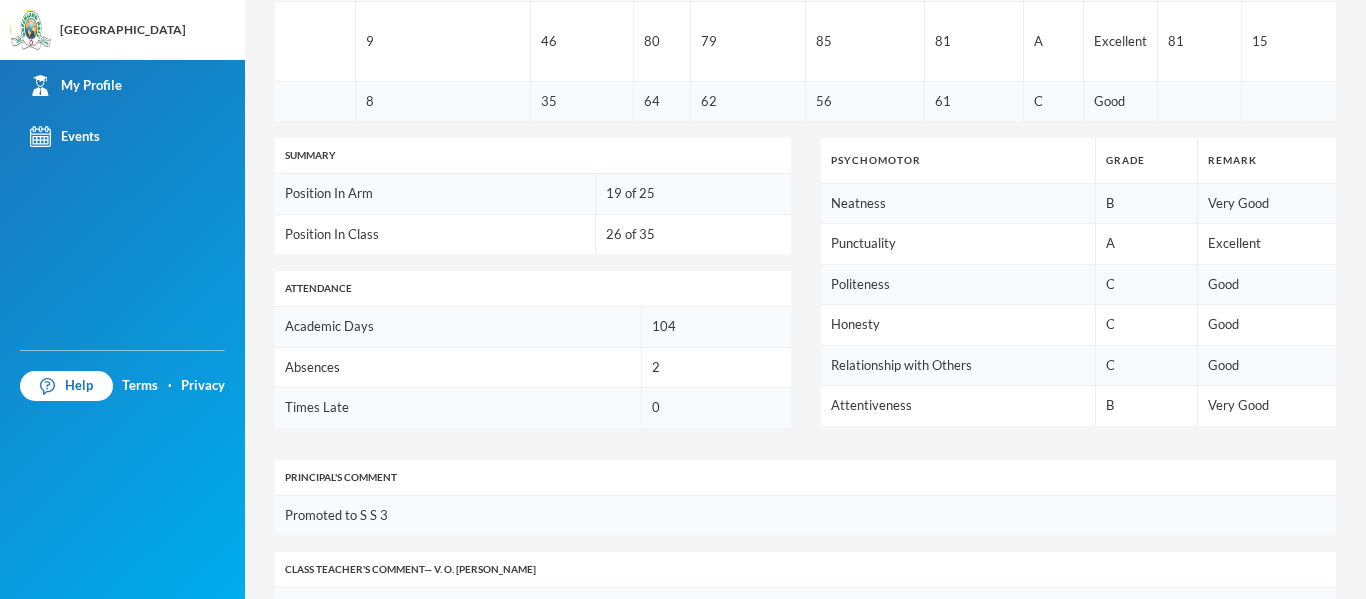 scroll, scrollTop: 1002, scrollLeft: 0, axis: vertical 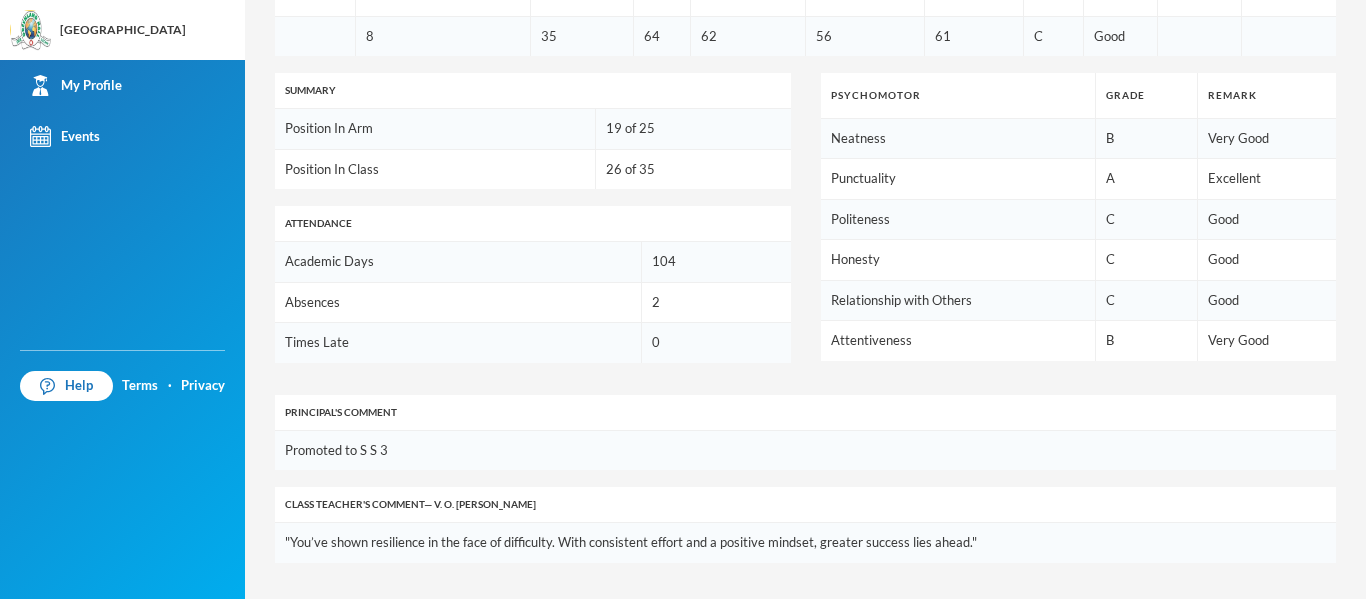 click on "Promoted to S S 3" at bounding box center (805, 451) 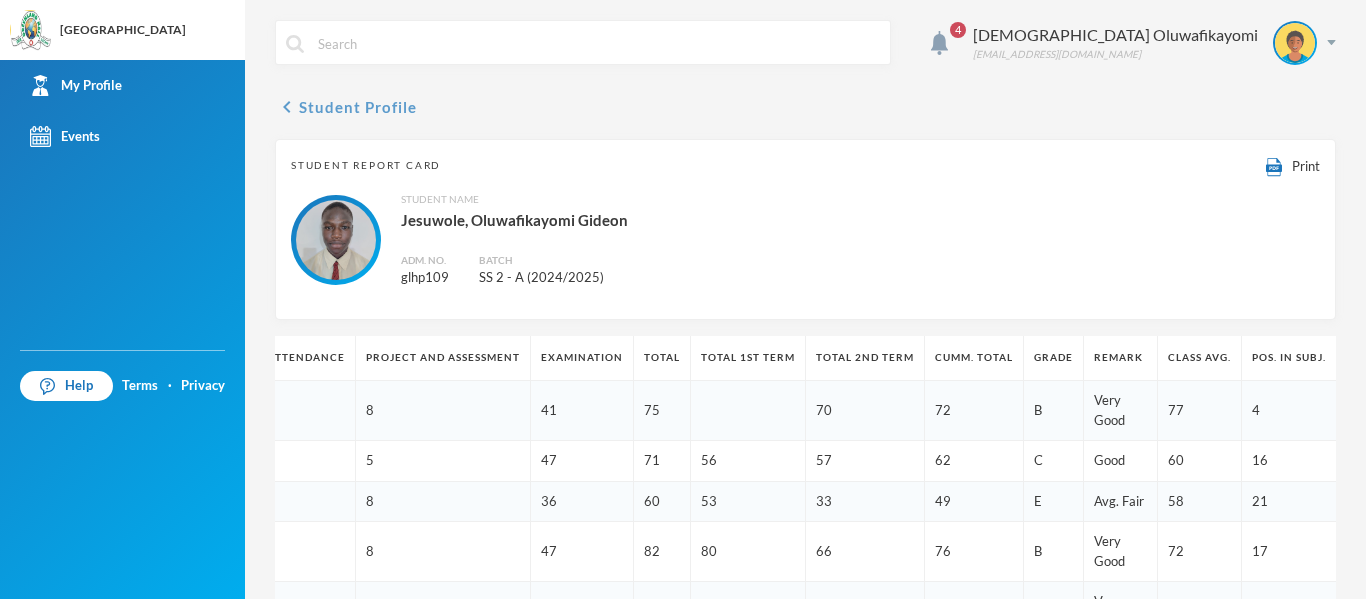 click on "chevron_left Student Profile" at bounding box center [346, 107] 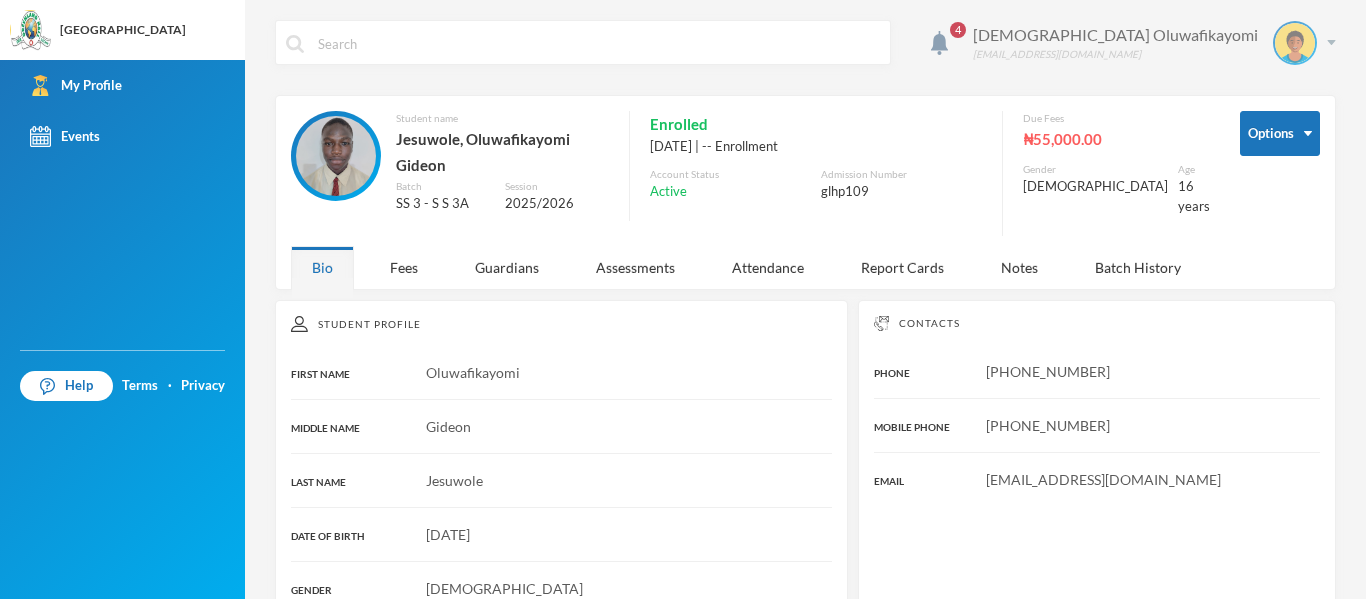 click on "[DEMOGRAPHIC_DATA] Oluwafikayomi [EMAIL_ADDRESS][DOMAIN_NAME]" at bounding box center [1147, 43] 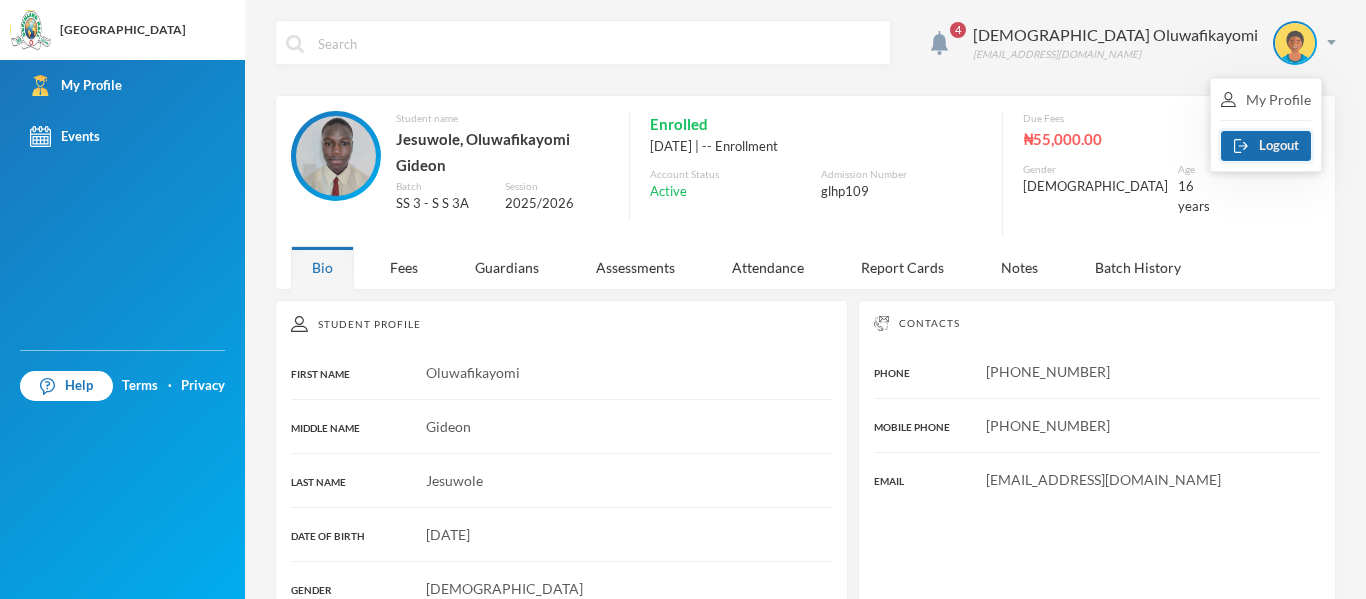 click on "Logout" at bounding box center (1266, 146) 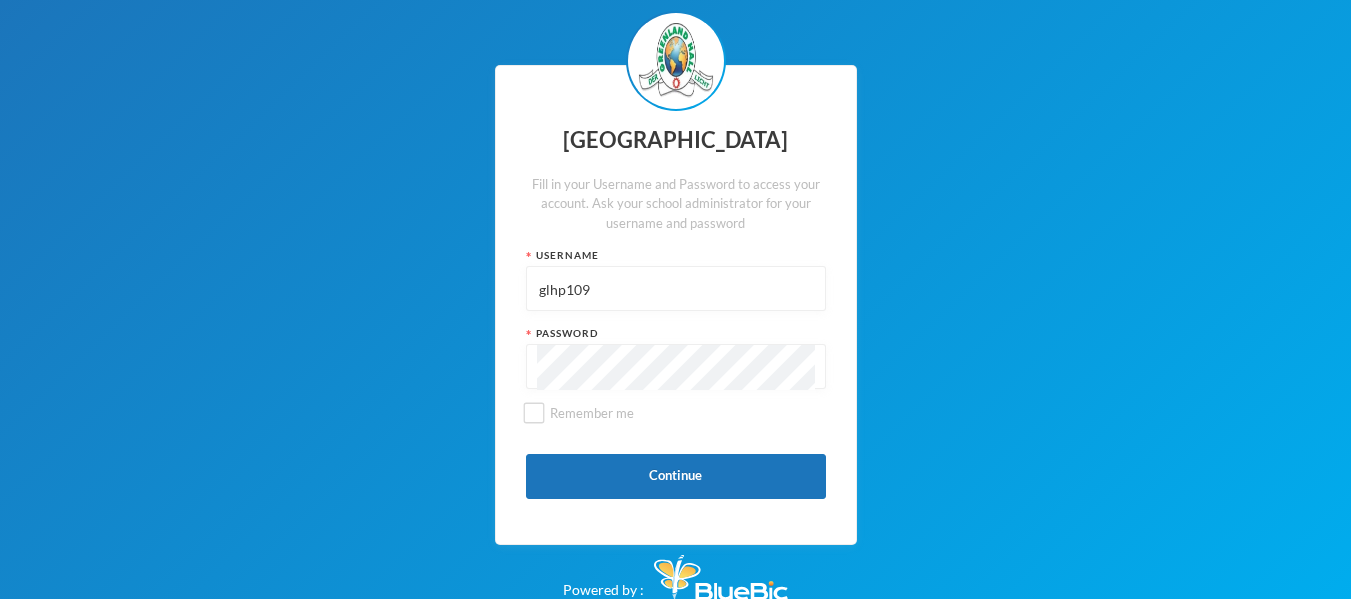 click on "glhp109" at bounding box center (676, 289) 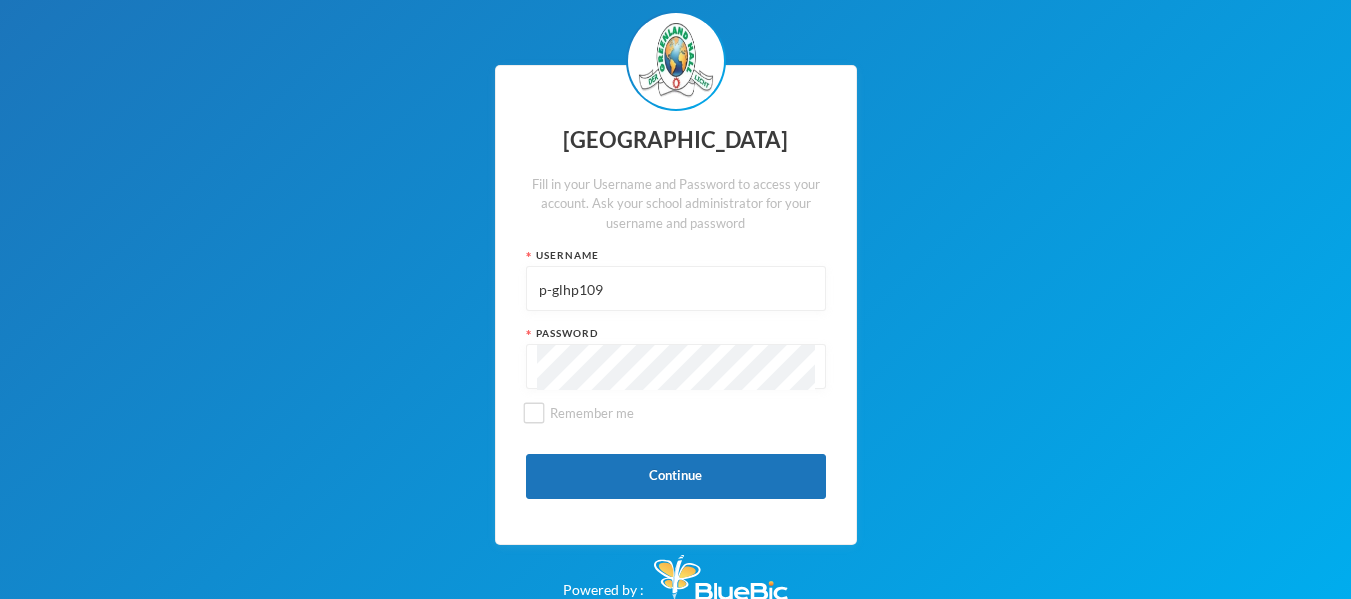 type on "p-glhp109" 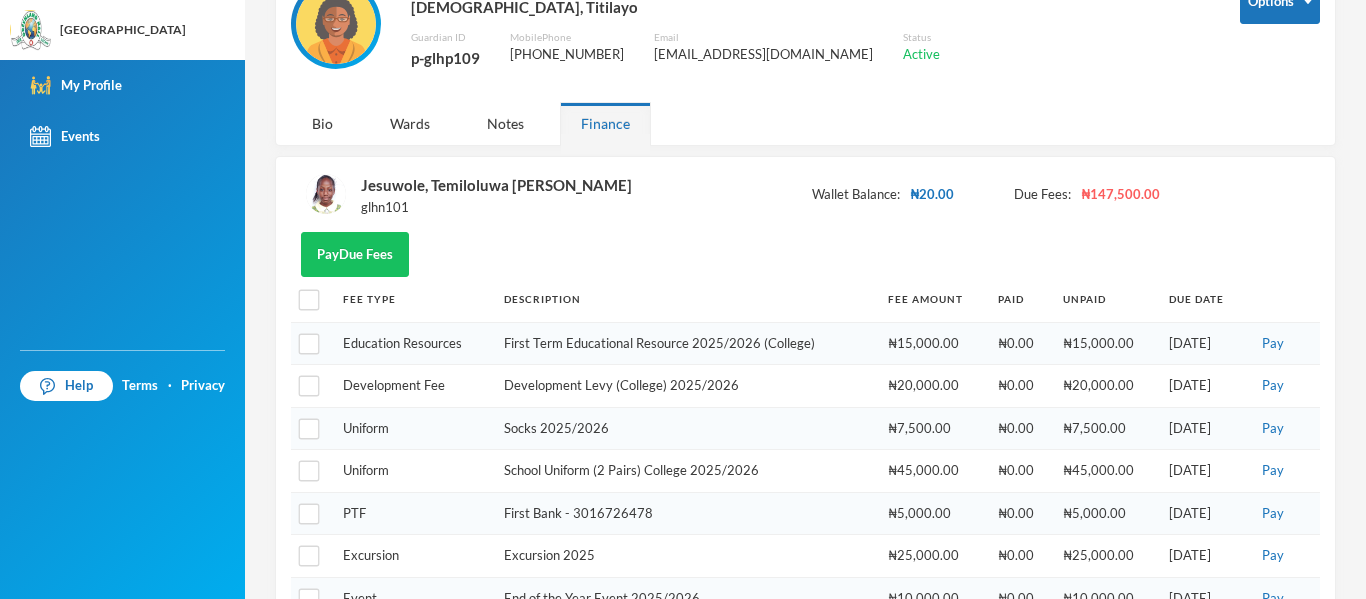 scroll, scrollTop: 109, scrollLeft: 0, axis: vertical 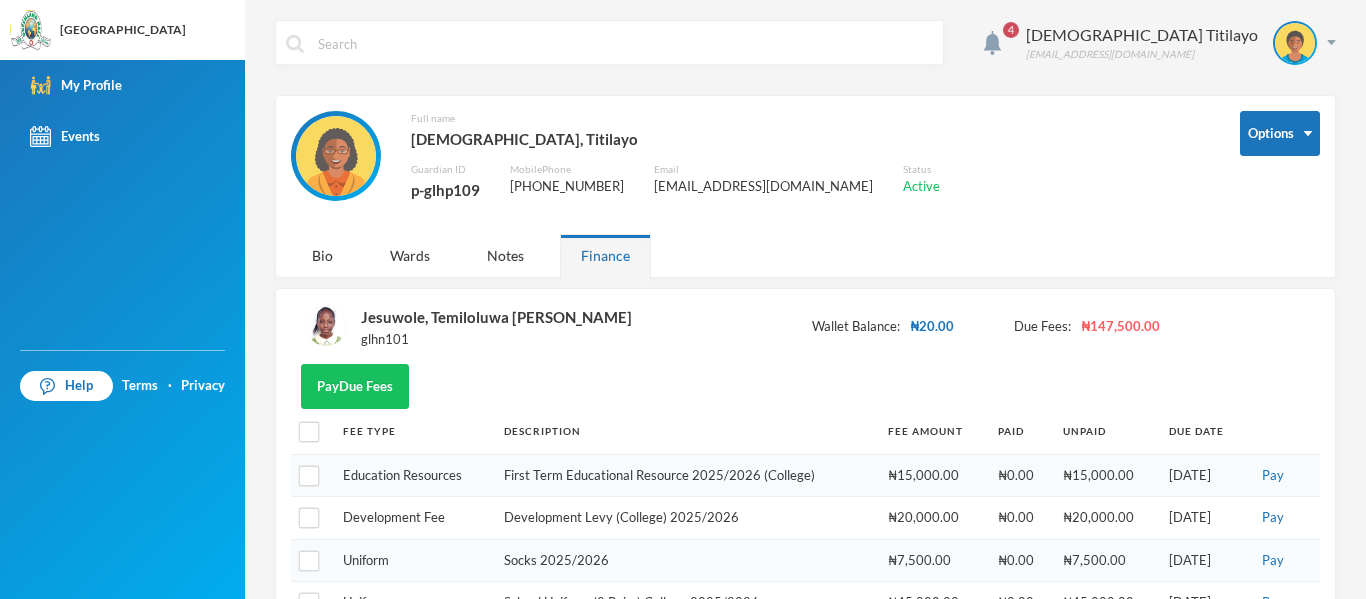 click on "[DEMOGRAPHIC_DATA], Temiloluwa [PERSON_NAME] glhn101" at bounding box center (469, 327) 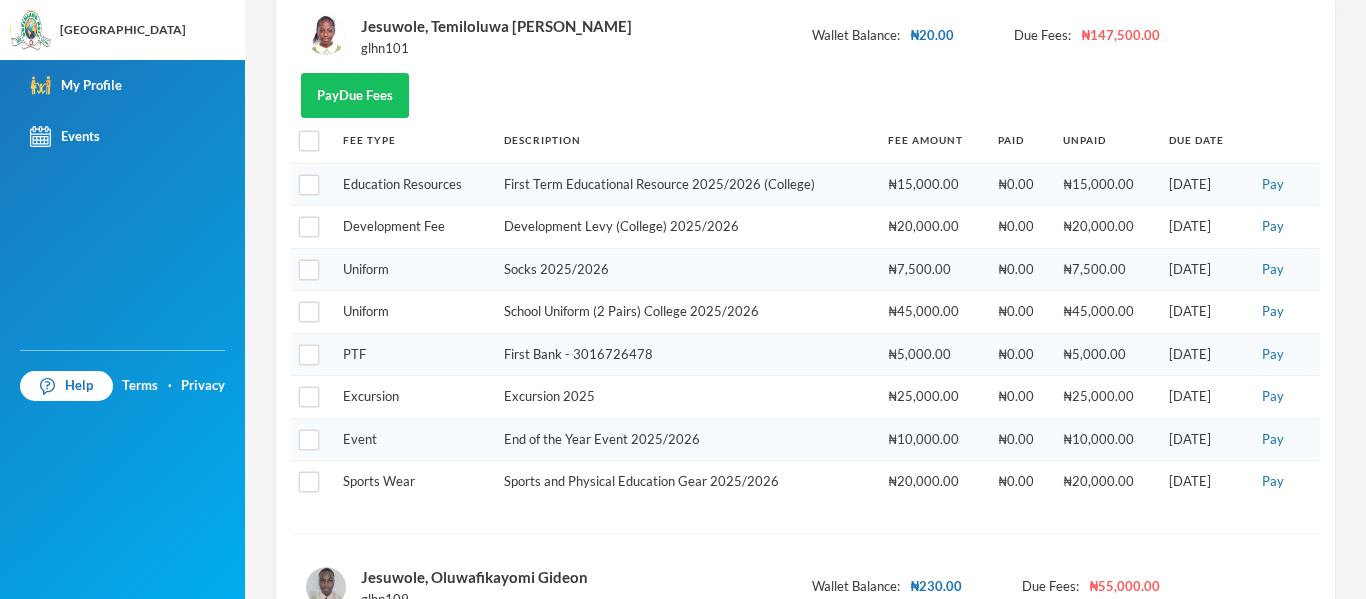 scroll, scrollTop: 393, scrollLeft: 0, axis: vertical 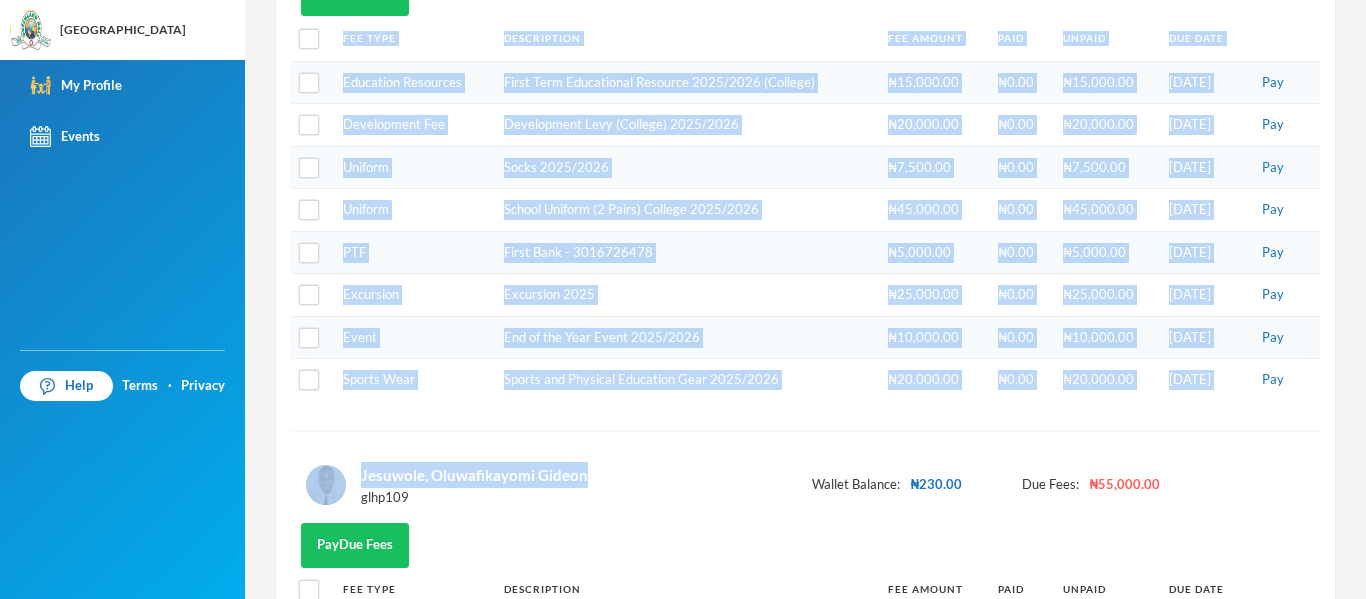 click on "Jesuwole, Temiloluwa [PERSON_NAME] glhn101 Wallet Balance: ₦20.00 Due Fees: ₦147,500.00 Pay  Due Fees Fee Type Description Fee Amount Paid Unpaid Due Date Education Resources First Term Educational Resource 2025/2026 (College) ₦15,000.00 ₦0.00 ₦15,000.00 [DATE] Pay Development Fee Development Levy (College) 2025/2026 ₦20,000.00 ₦0.00 ₦20,000.00 [DATE] Pay Uniform Socks 2025/2026 ₦7,500.00 ₦0.00 ₦7,500.00 [DATE] Pay Uniform School Uniform (2 Pairs) College 2025/2026 ₦45,000.00 ₦0.00 ₦45,000.00 [DATE] Pay PTF First Bank - 3016726478 ₦5,000.00 ₦0.00 ₦5,000.00 [DATE] Pay Excursion Excursion 2025 ₦25,000.00 ₦0.00 ₦25,000.00 [DATE] Pay Event End of the Year Event 2025/2026 ₦10,000.00 ₦0.00 ₦10,000.00 [DATE] Pay Sports Wear Sports and Physical Education Gear 2025/2026 ₦20,000.00 ₦0.00 ₦20,000.00 [DATE] Pay Jesuwole, Oluwafikayomi Gideon glhp109 Wallet Balance: ₦230.00 Due Fees: ₦55,000.00 Pay  Due Fees Fee Type Description Fee Amount Paid" at bounding box center [805, 362] 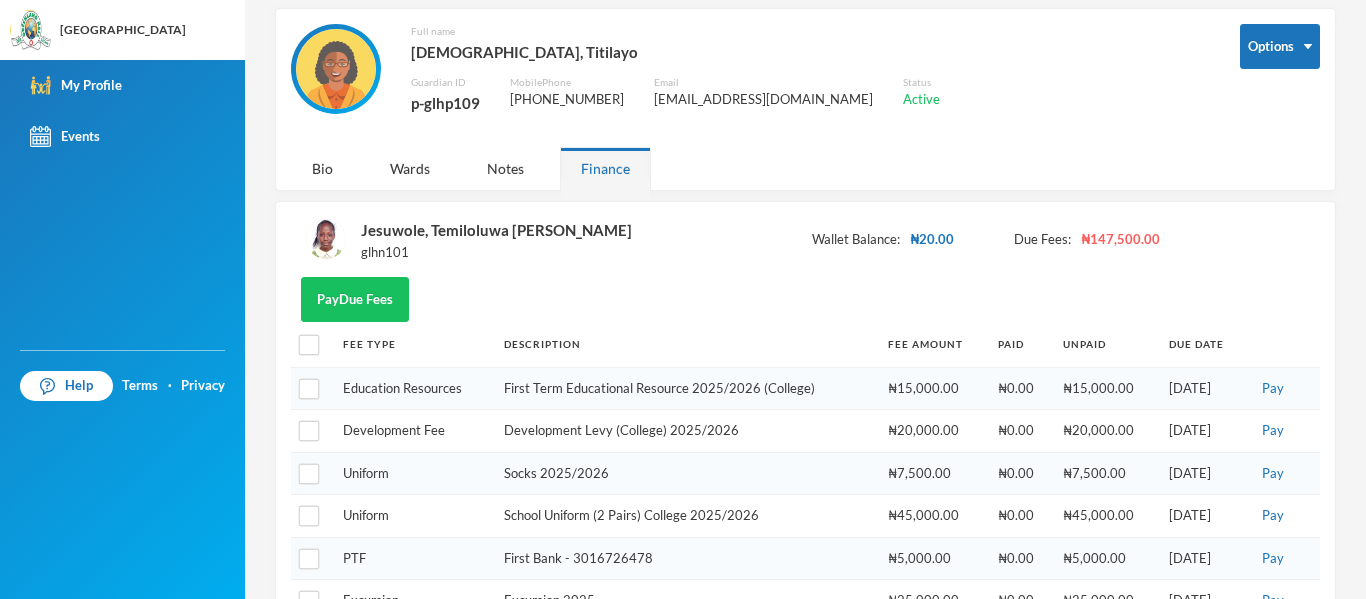 scroll, scrollTop: 0, scrollLeft: 0, axis: both 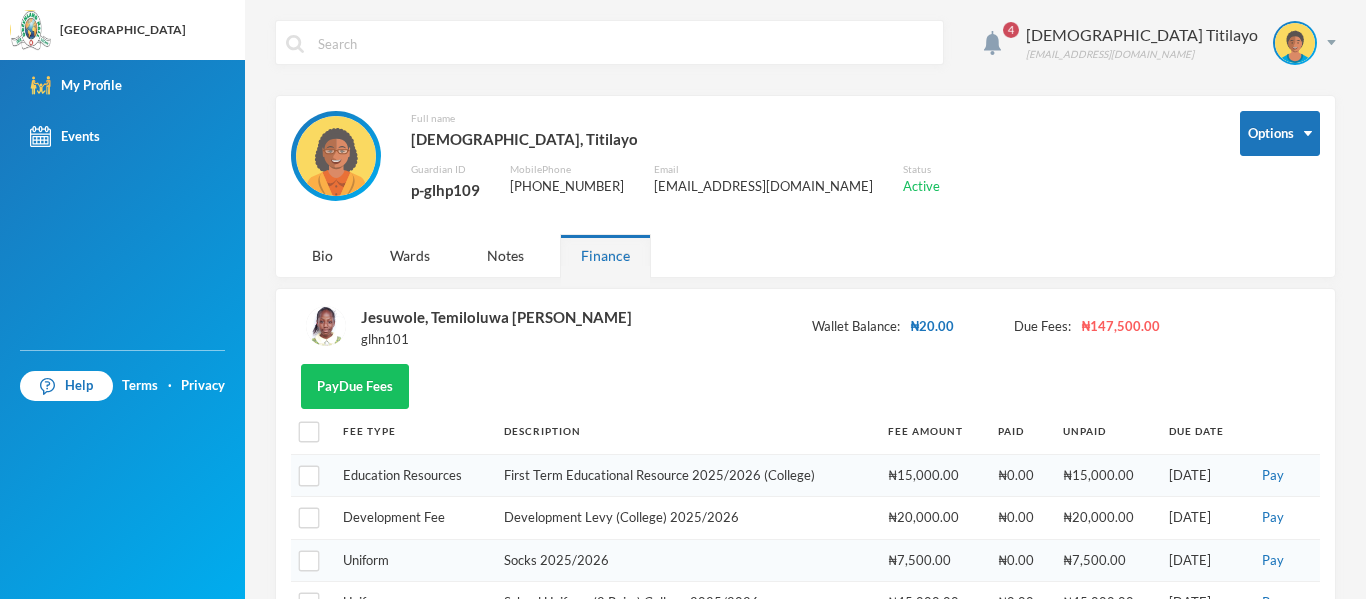 click at bounding box center [326, 326] 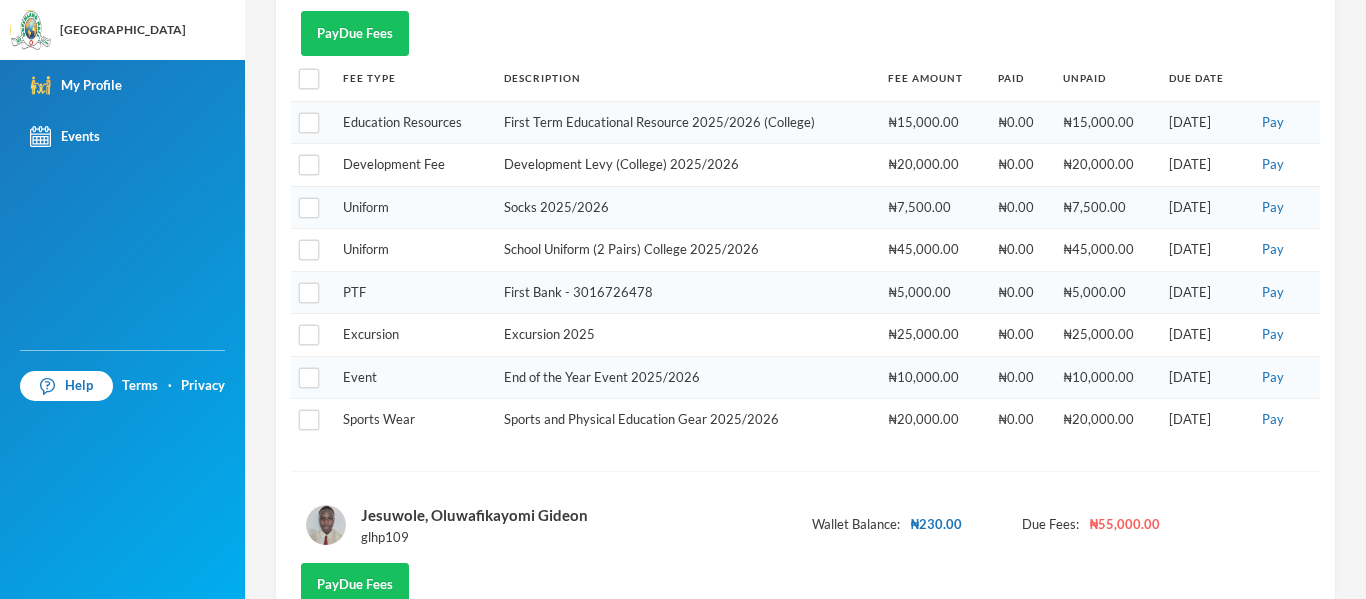 scroll, scrollTop: 355, scrollLeft: 0, axis: vertical 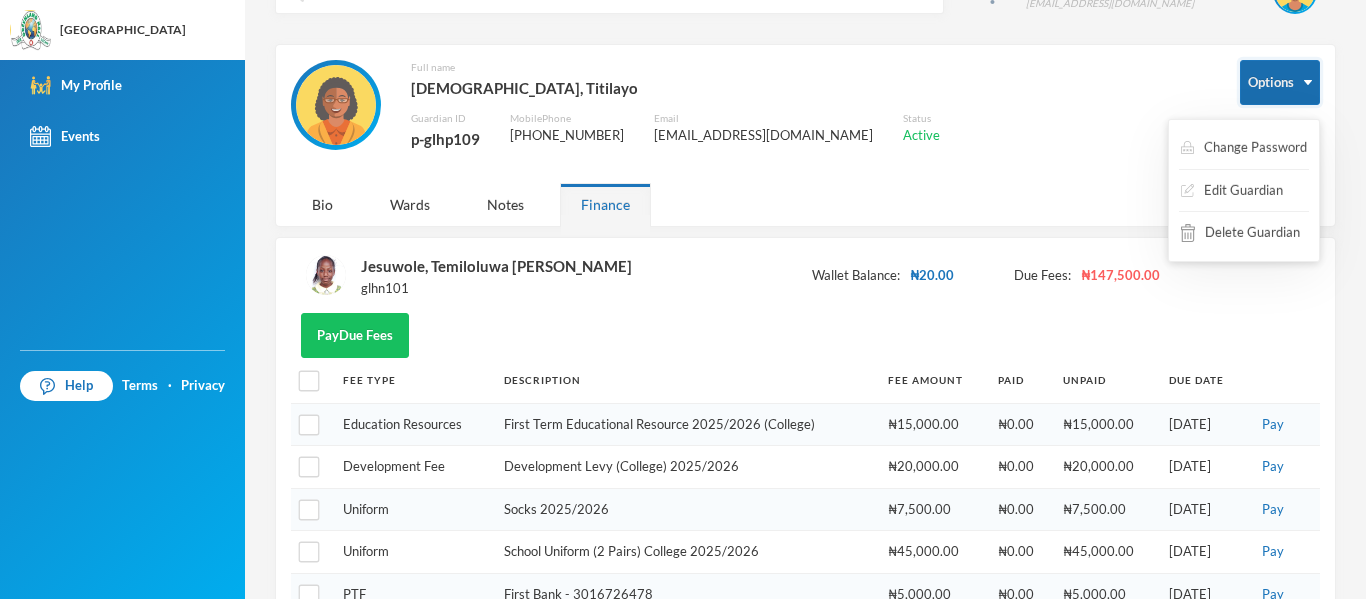 click on "Options" at bounding box center (1280, 82) 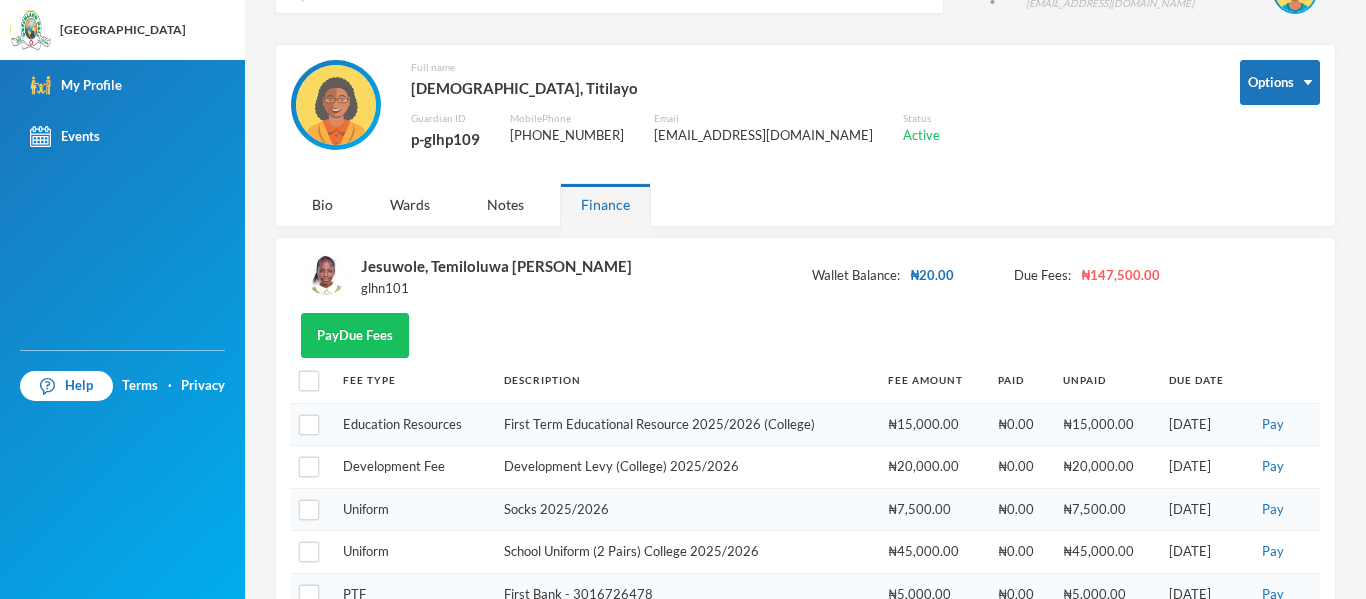 drag, startPoint x: 1345, startPoint y: 121, endPoint x: 1355, endPoint y: 117, distance: 10.770329 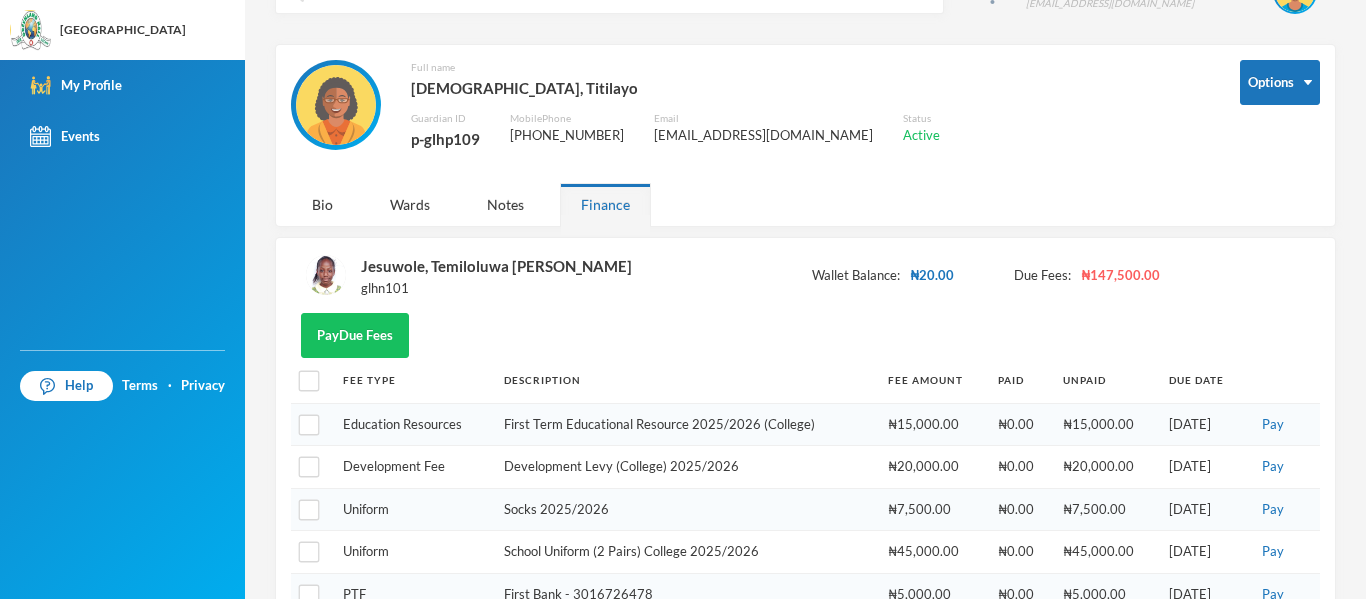 scroll, scrollTop: 0, scrollLeft: 0, axis: both 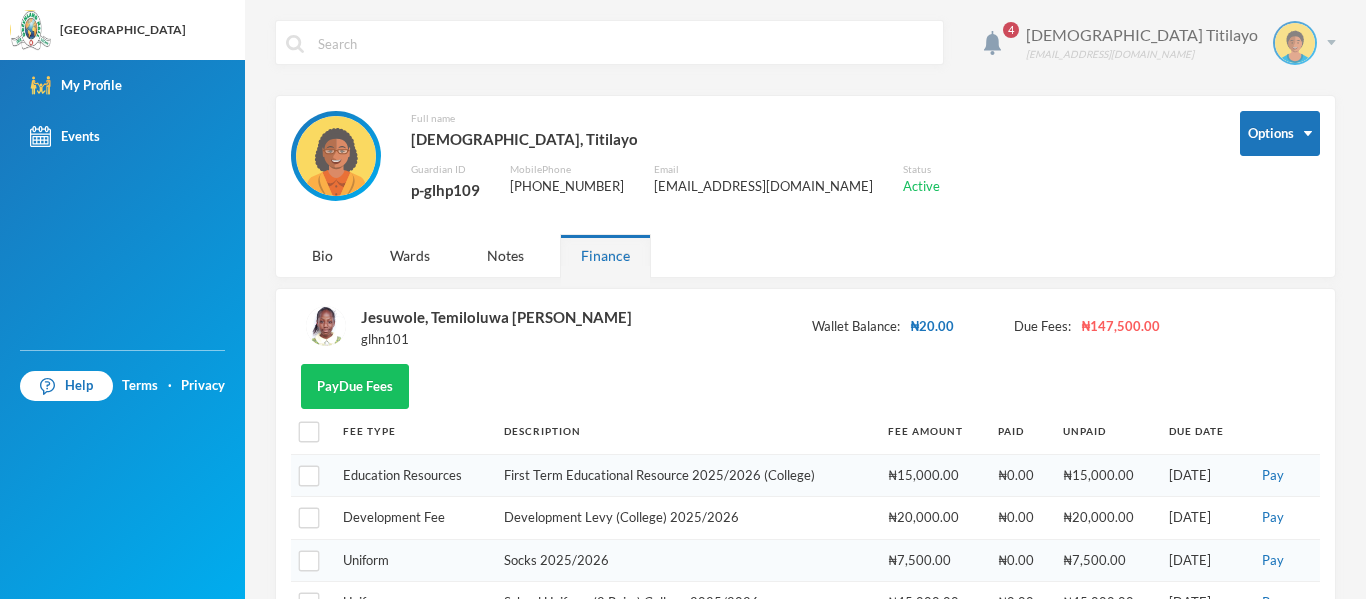 click on "[DEMOGRAPHIC_DATA] Titilayo [EMAIL_ADDRESS][DOMAIN_NAME]" at bounding box center (1173, 43) 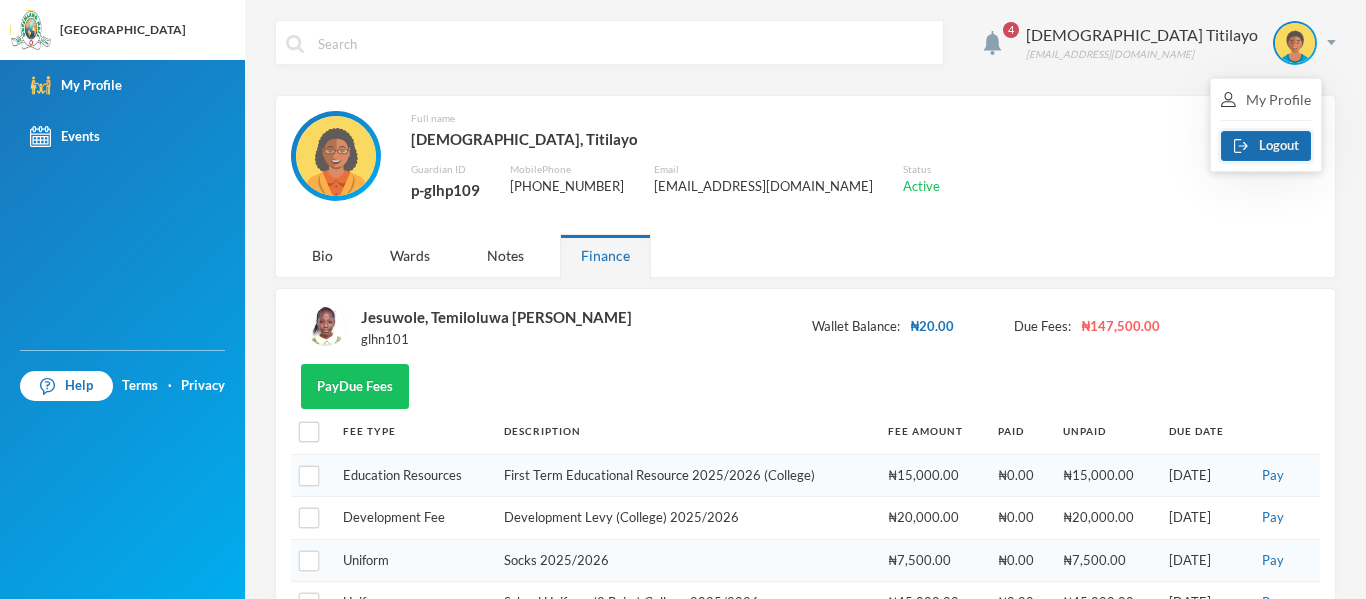 click on "Logout" at bounding box center (1266, 146) 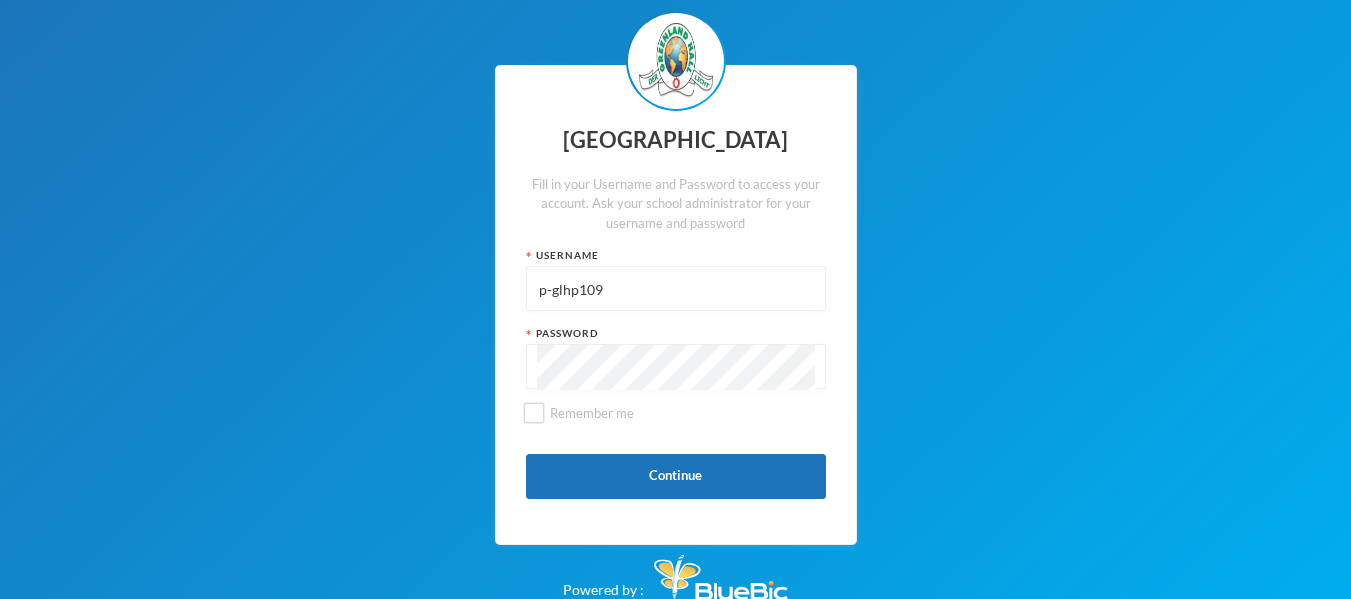 click on "p-glhp109" at bounding box center (676, 289) 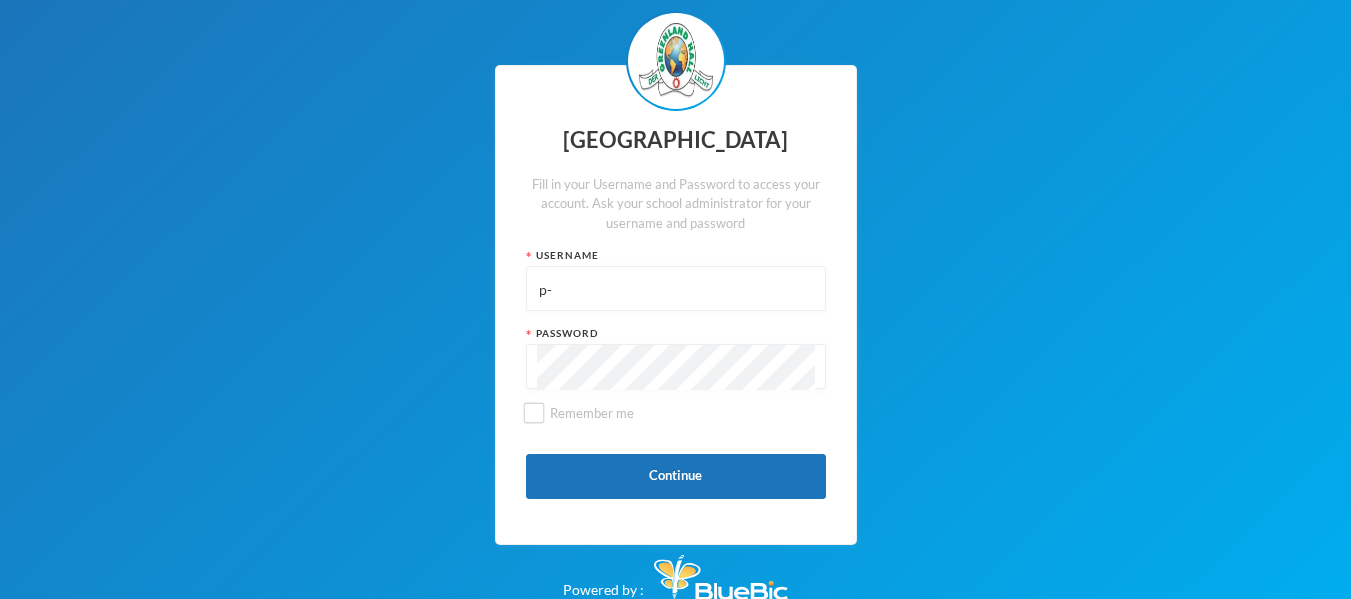 type on "p" 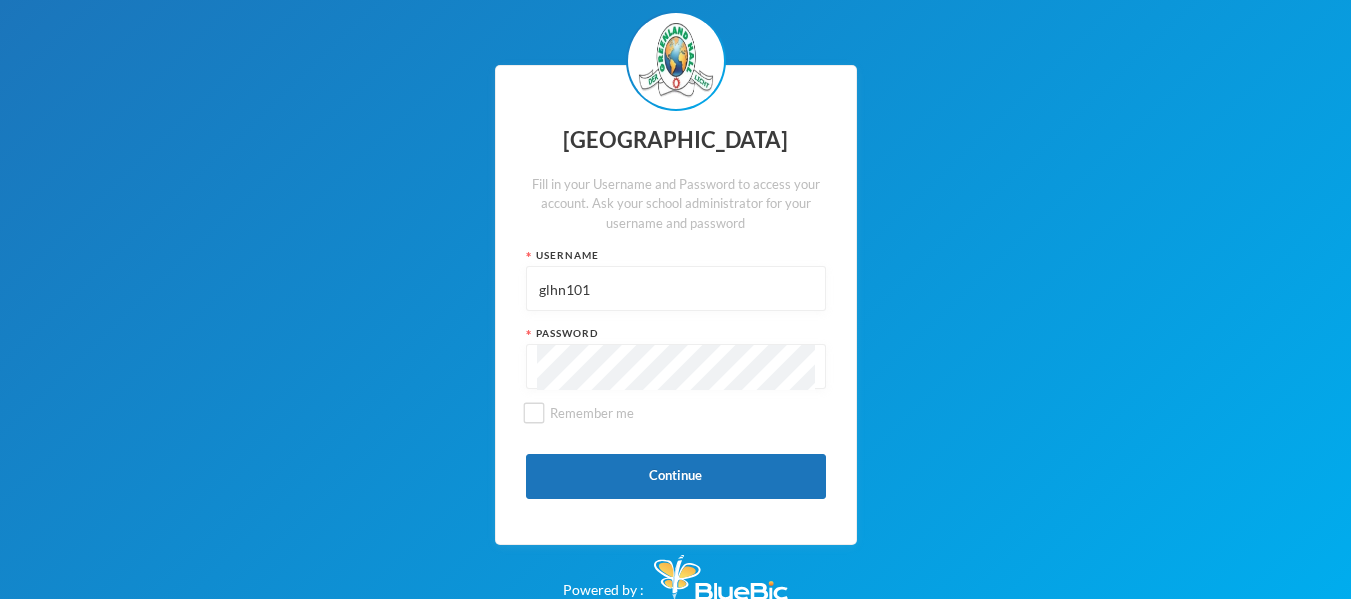 type on "glhn101" 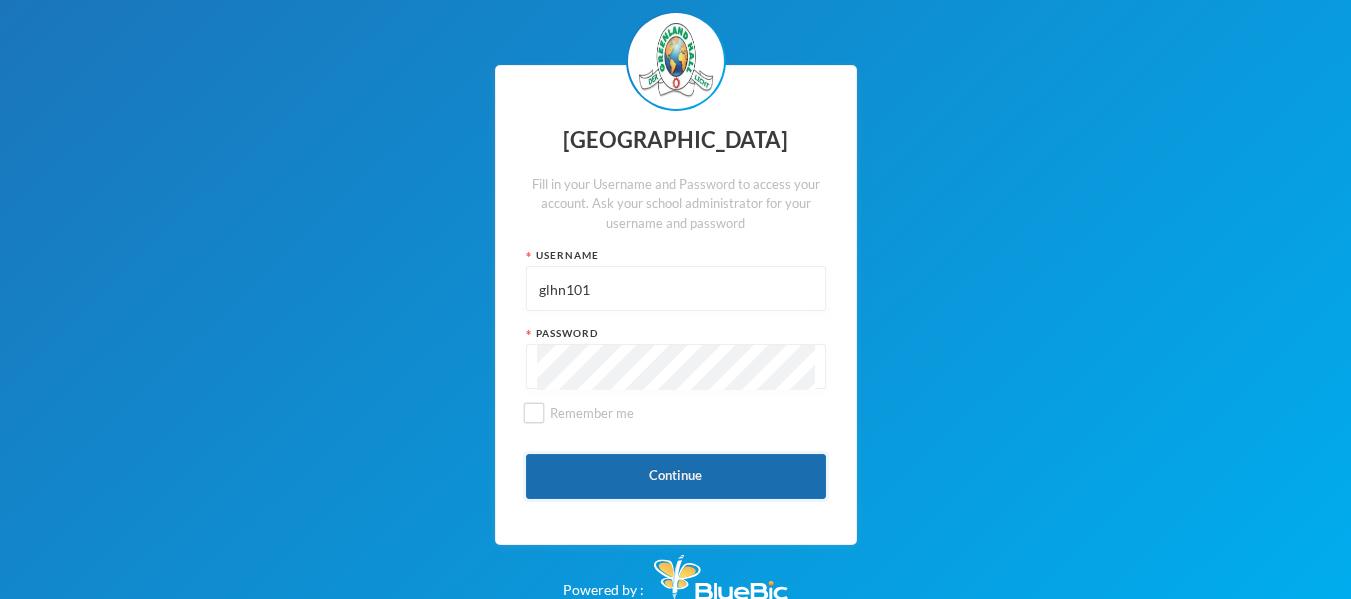 click on "Continue" at bounding box center (676, 476) 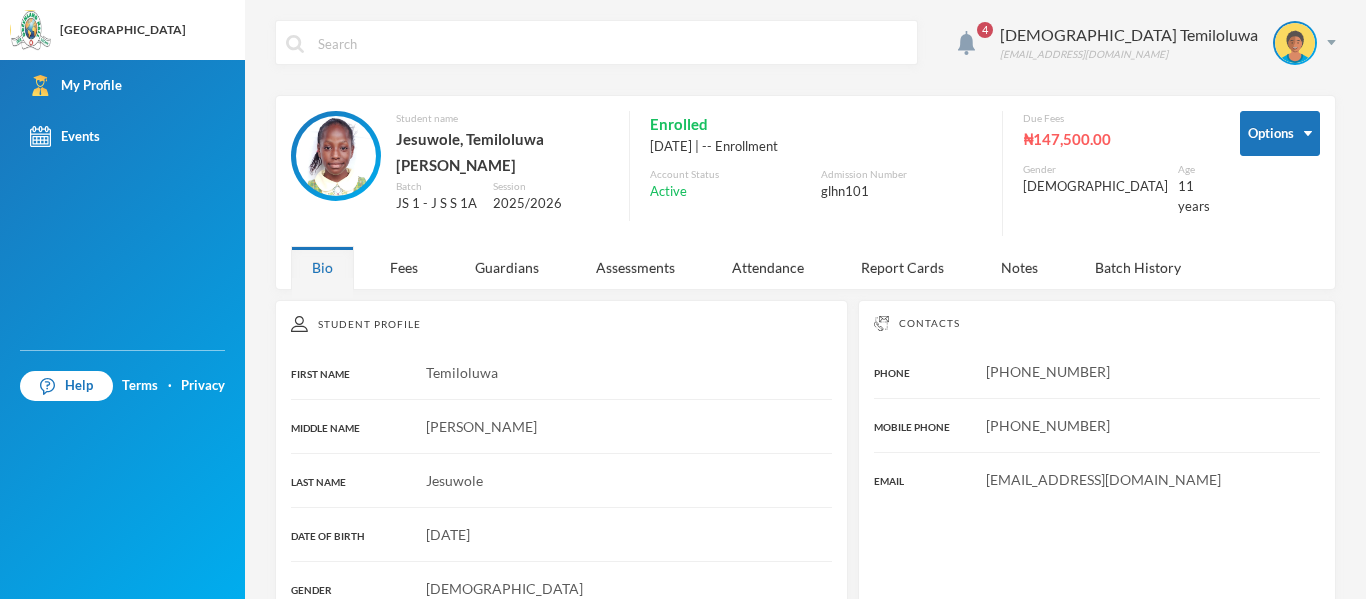 click on "Bio Fees Guardians Assessments Attendance Report Cards Notes Batch History" at bounding box center [754, 267] 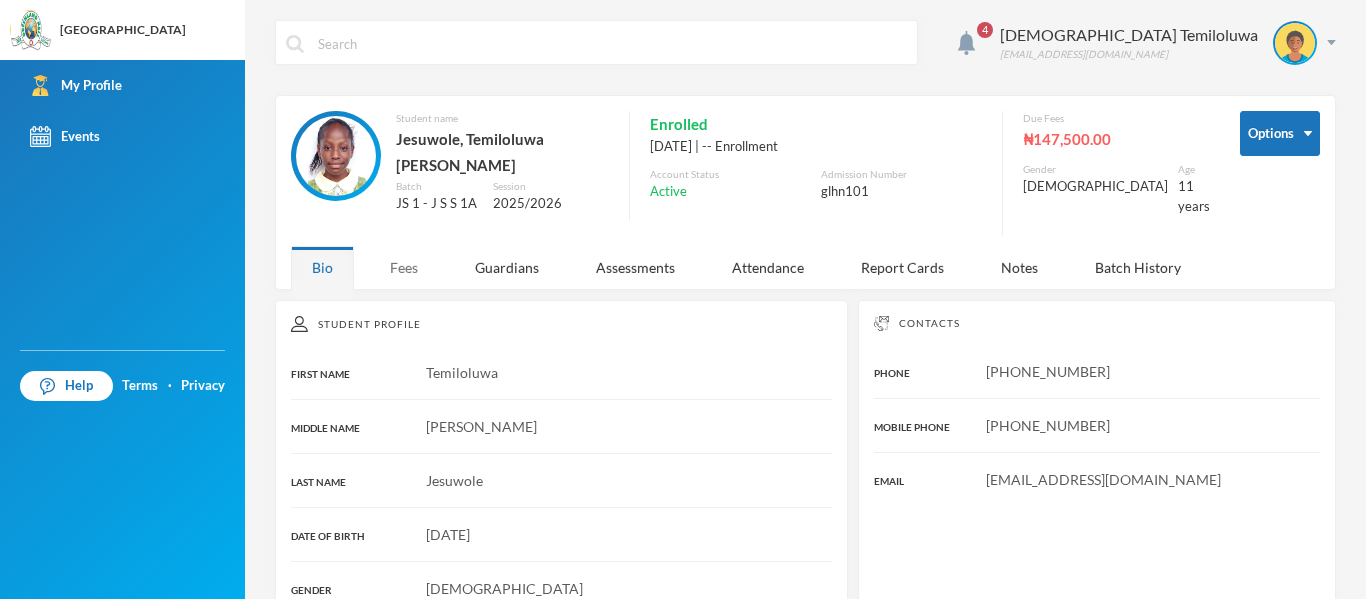click on "Fees" at bounding box center (404, 267) 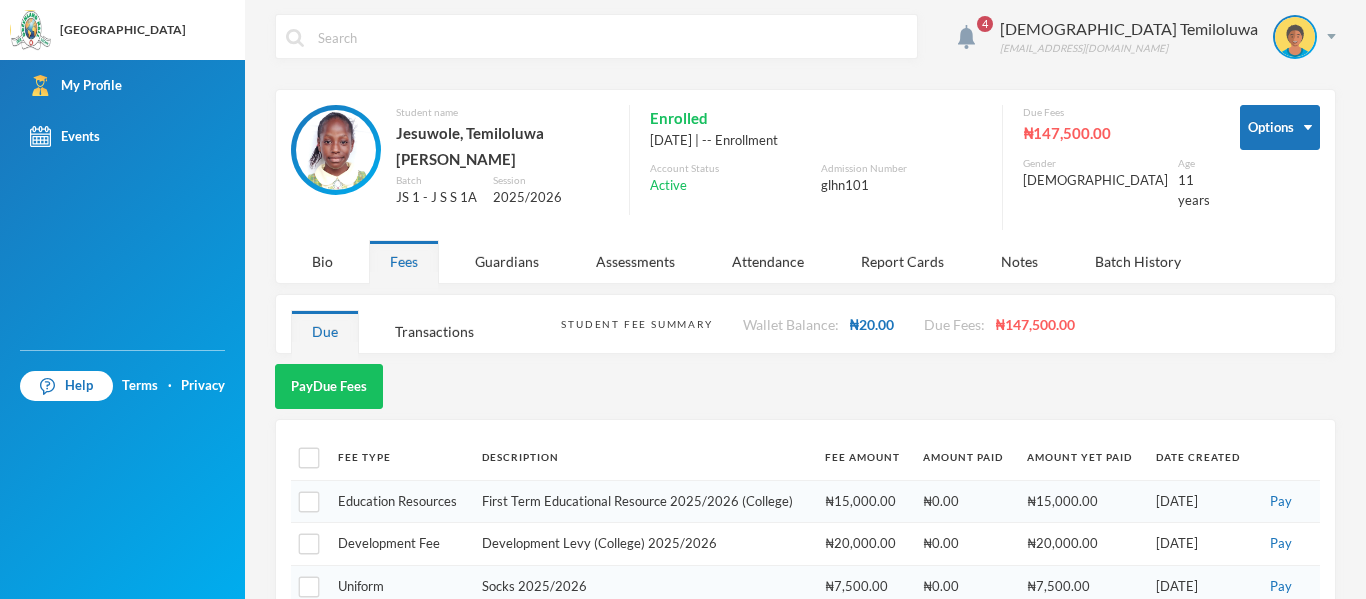 scroll, scrollTop: 0, scrollLeft: 0, axis: both 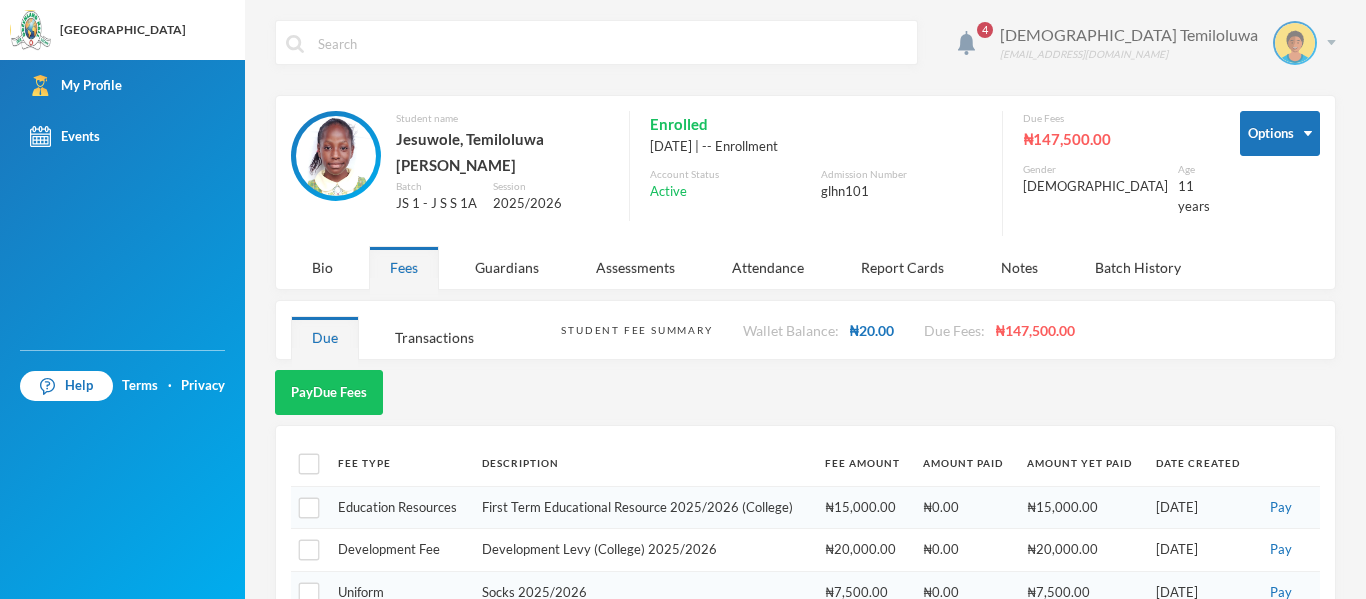 click on "[DEMOGRAPHIC_DATA] Temiloluwa [EMAIL_ADDRESS][DOMAIN_NAME]" at bounding box center (1160, 43) 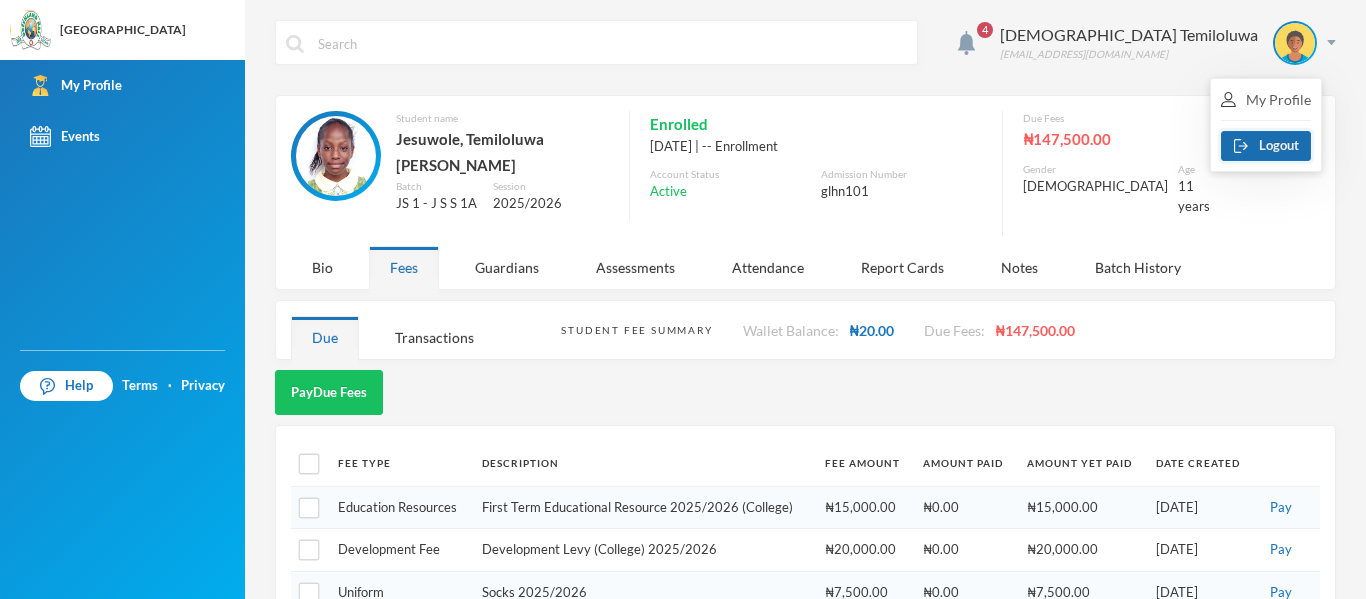 click on "Logout" at bounding box center (1266, 146) 